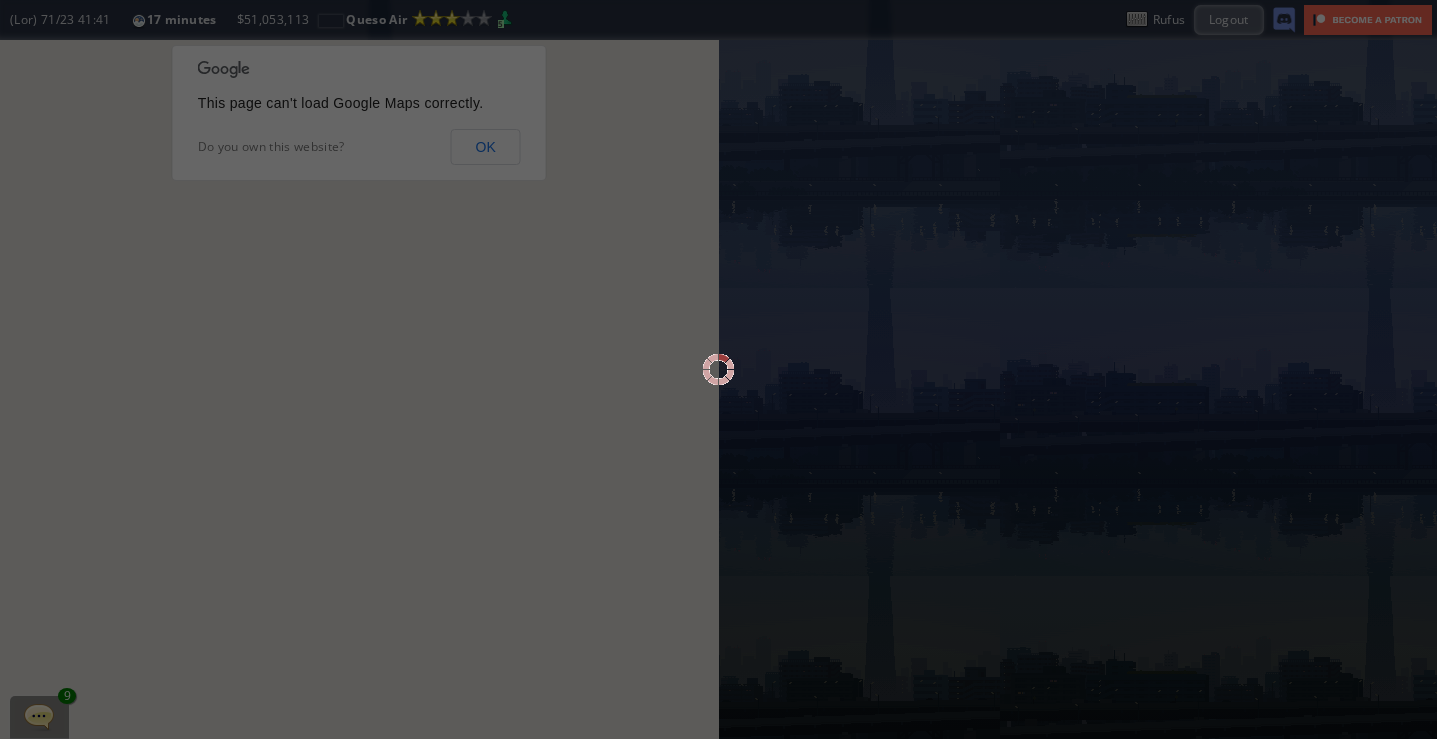 scroll, scrollTop: 0, scrollLeft: 0, axis: both 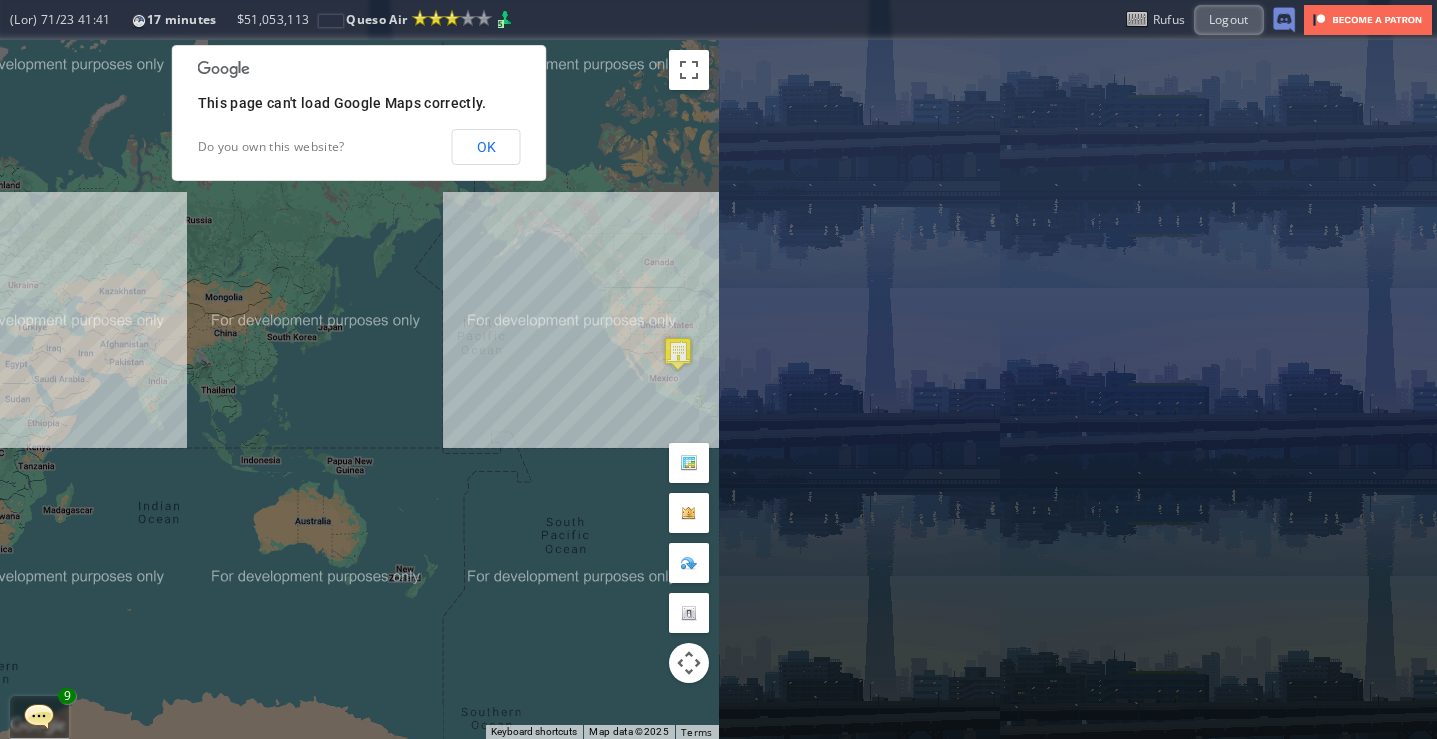 click at bounding box center (0, 0) 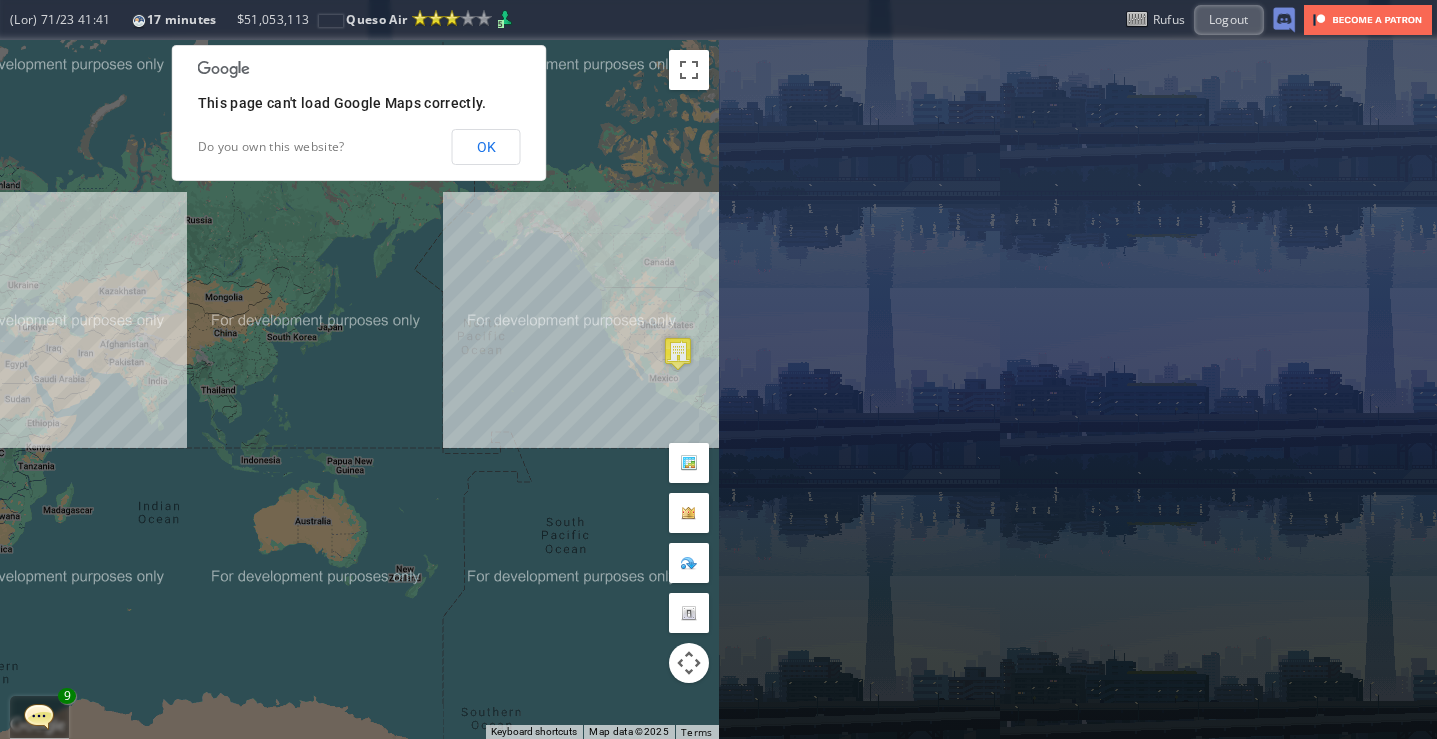click at bounding box center (0, 0) 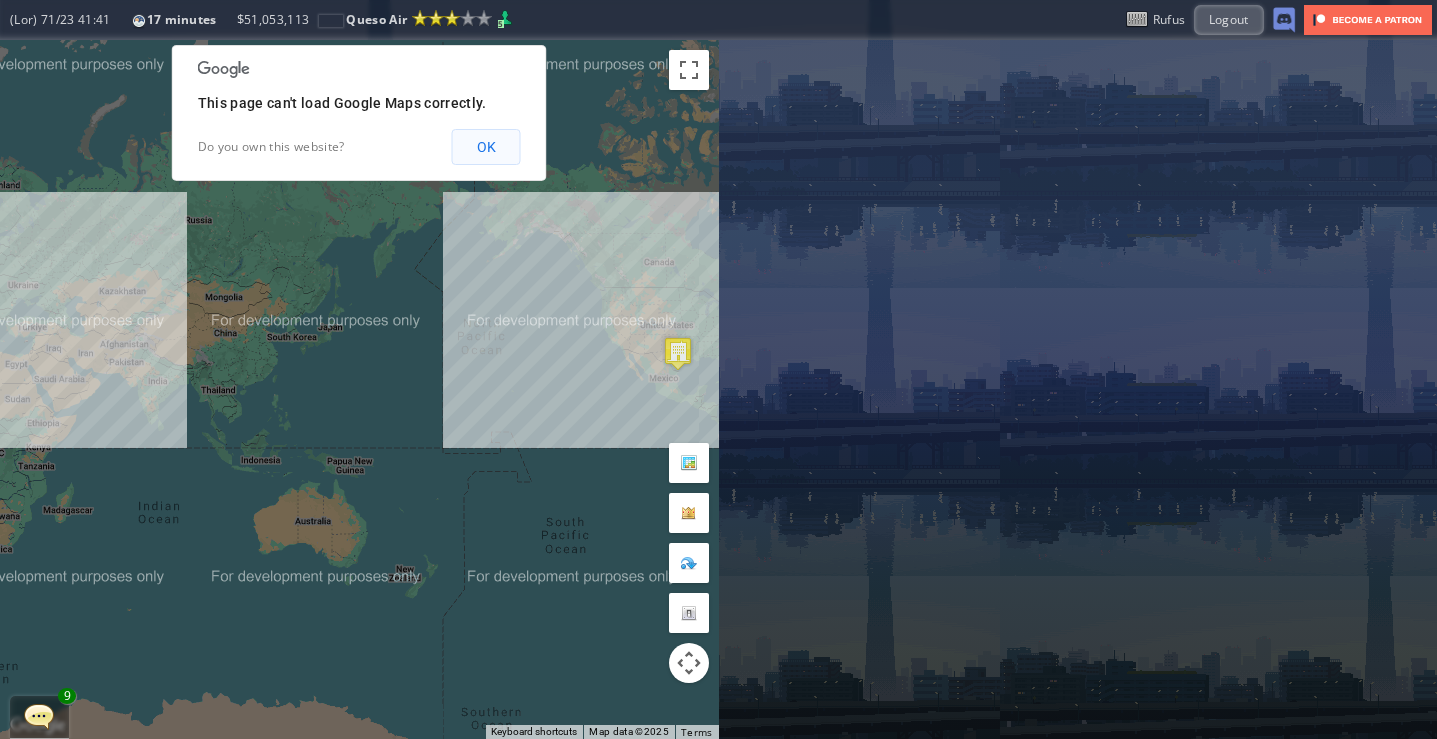 click on "OK" at bounding box center [486, 147] 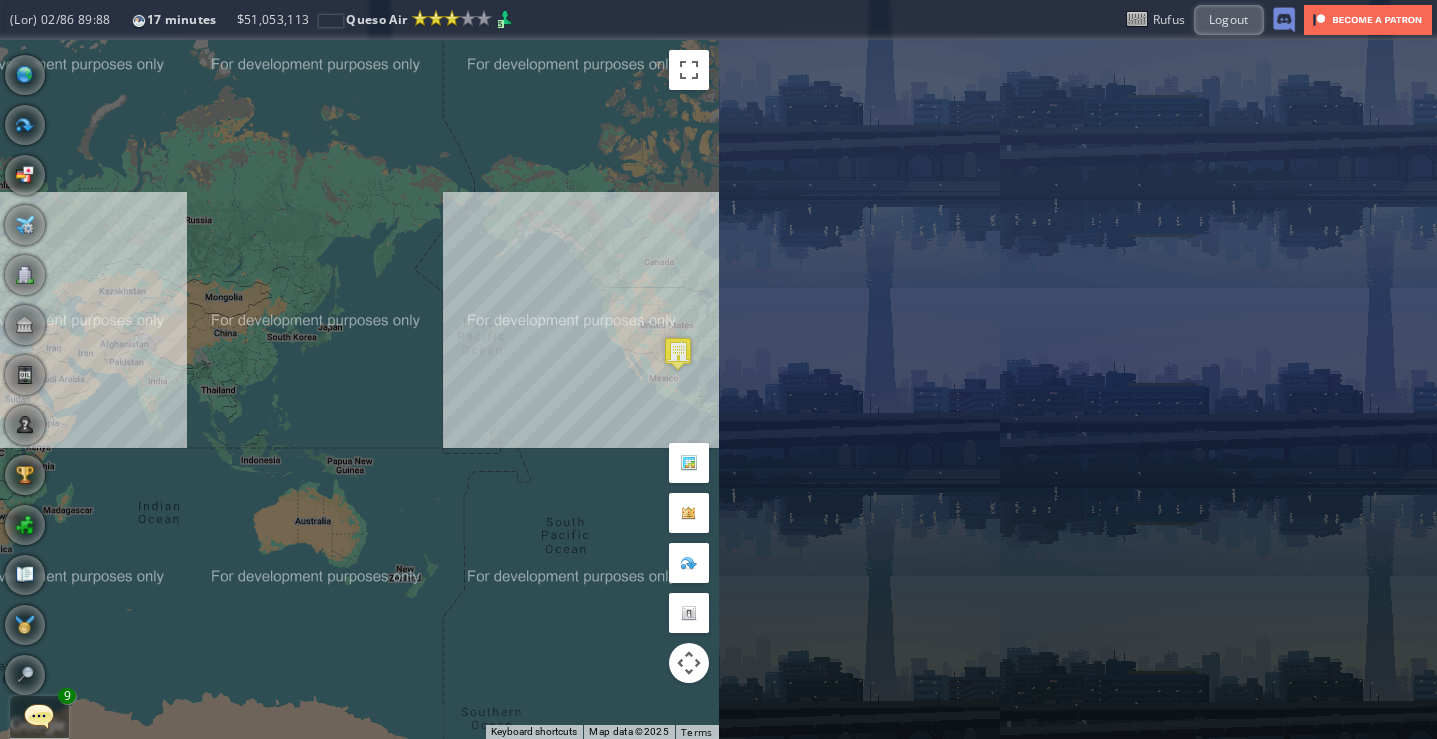 click on "Loremip
8" at bounding box center (39, 717) 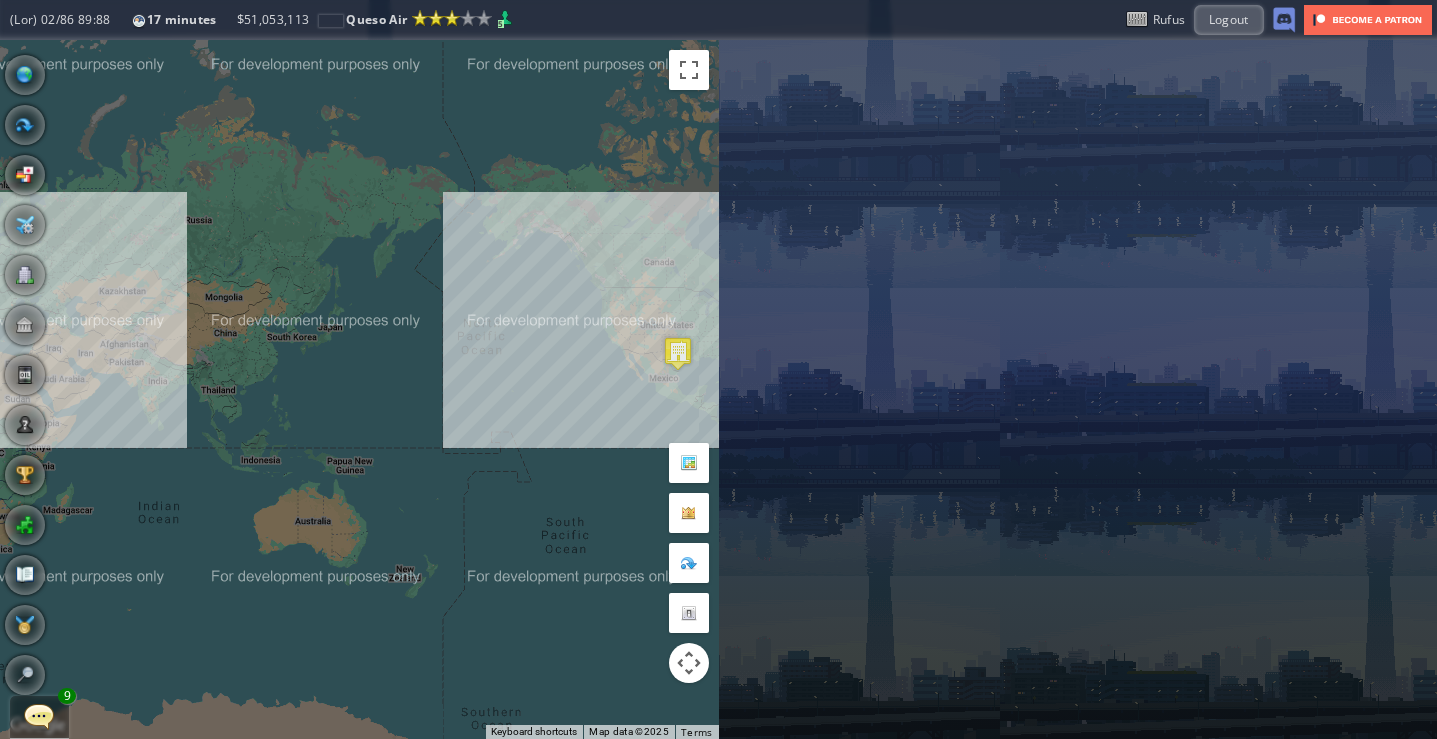 click at bounding box center (39, 716) 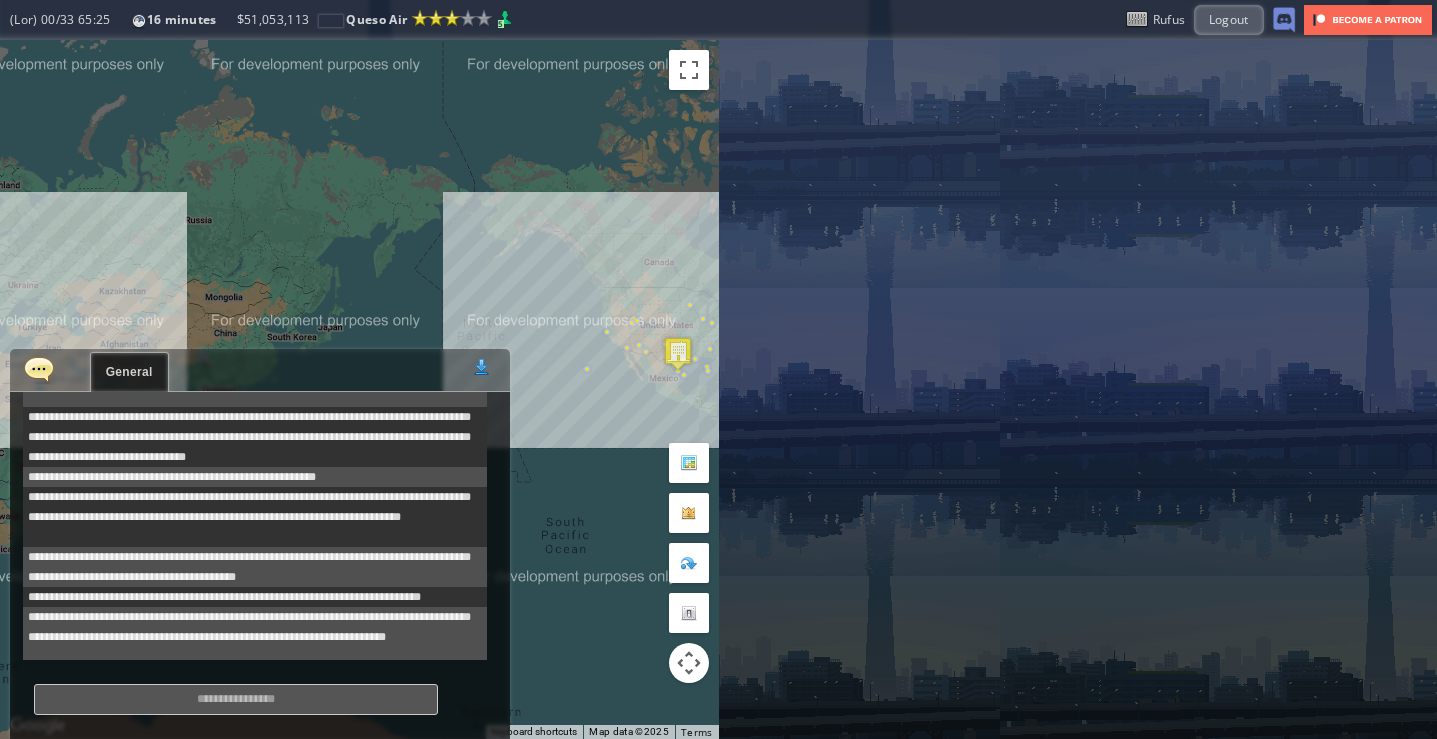 scroll, scrollTop: 678, scrollLeft: 0, axis: vertical 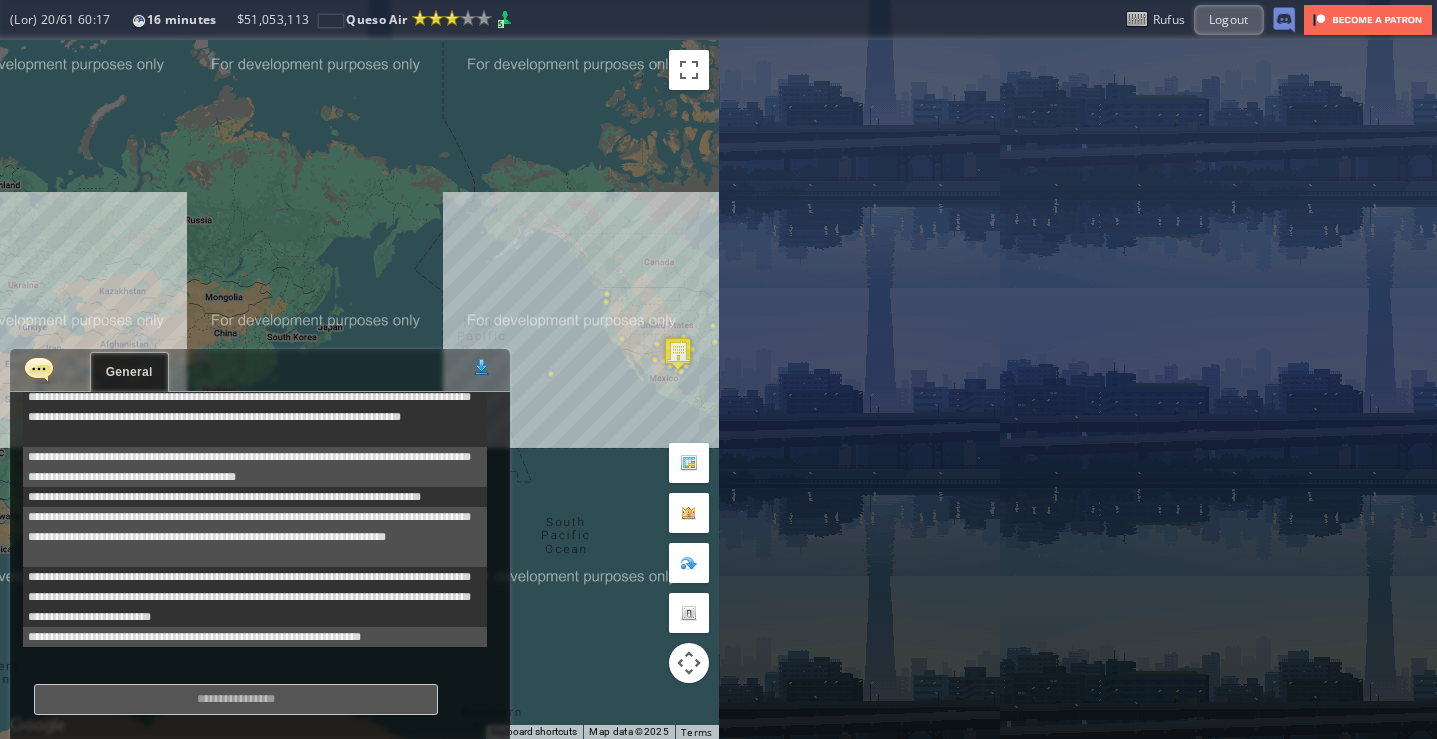 click at bounding box center (39, 369) 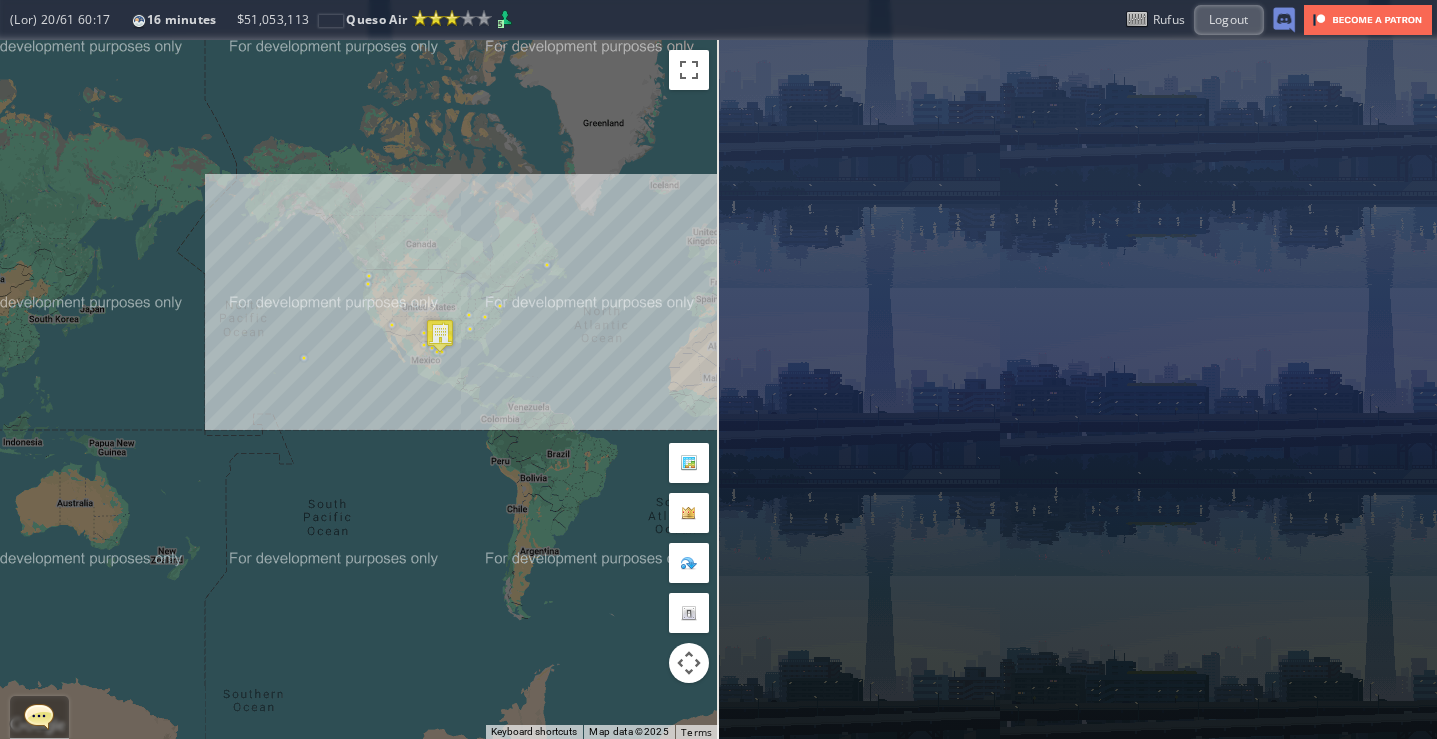 drag, startPoint x: 522, startPoint y: 272, endPoint x: 138, endPoint y: 257, distance: 384.29285 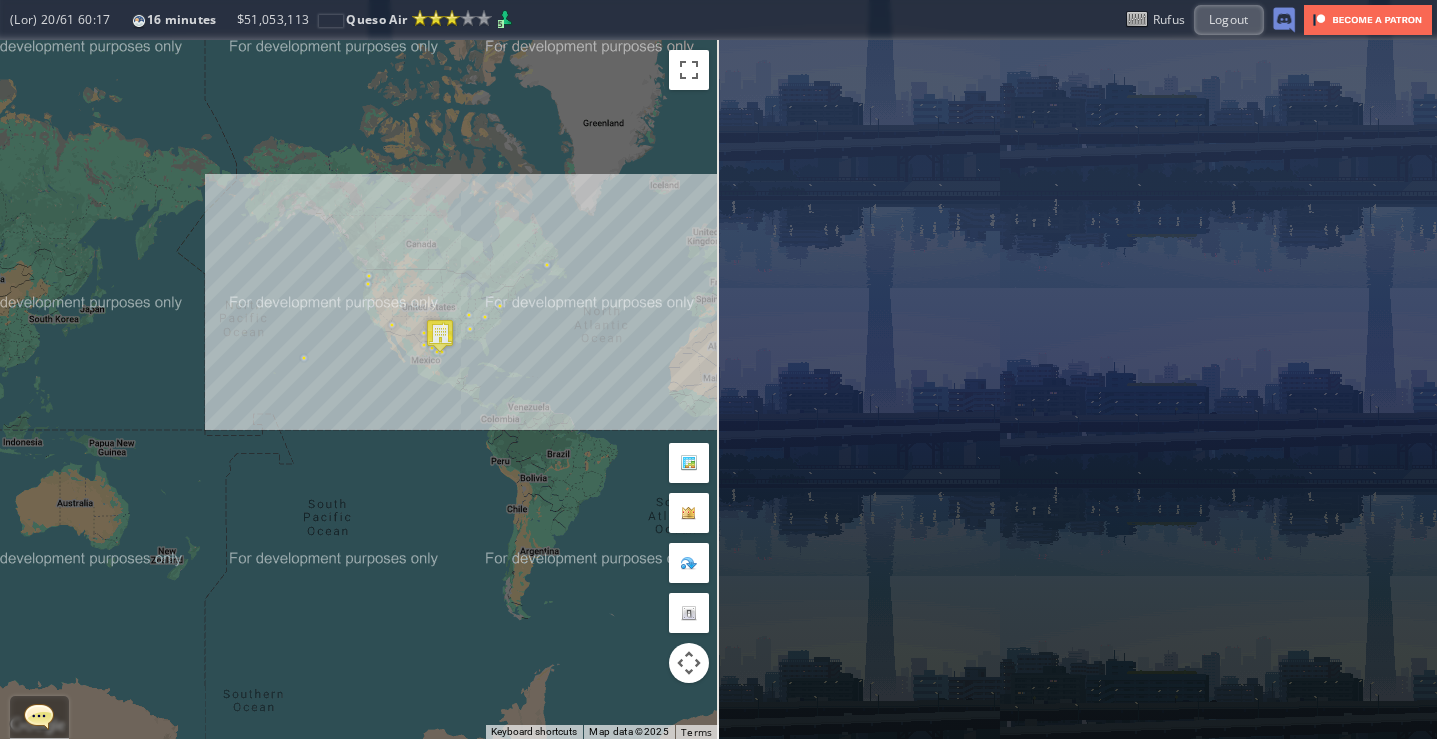 click on "To navigate, press the arrow keys." at bounding box center [359, 389] 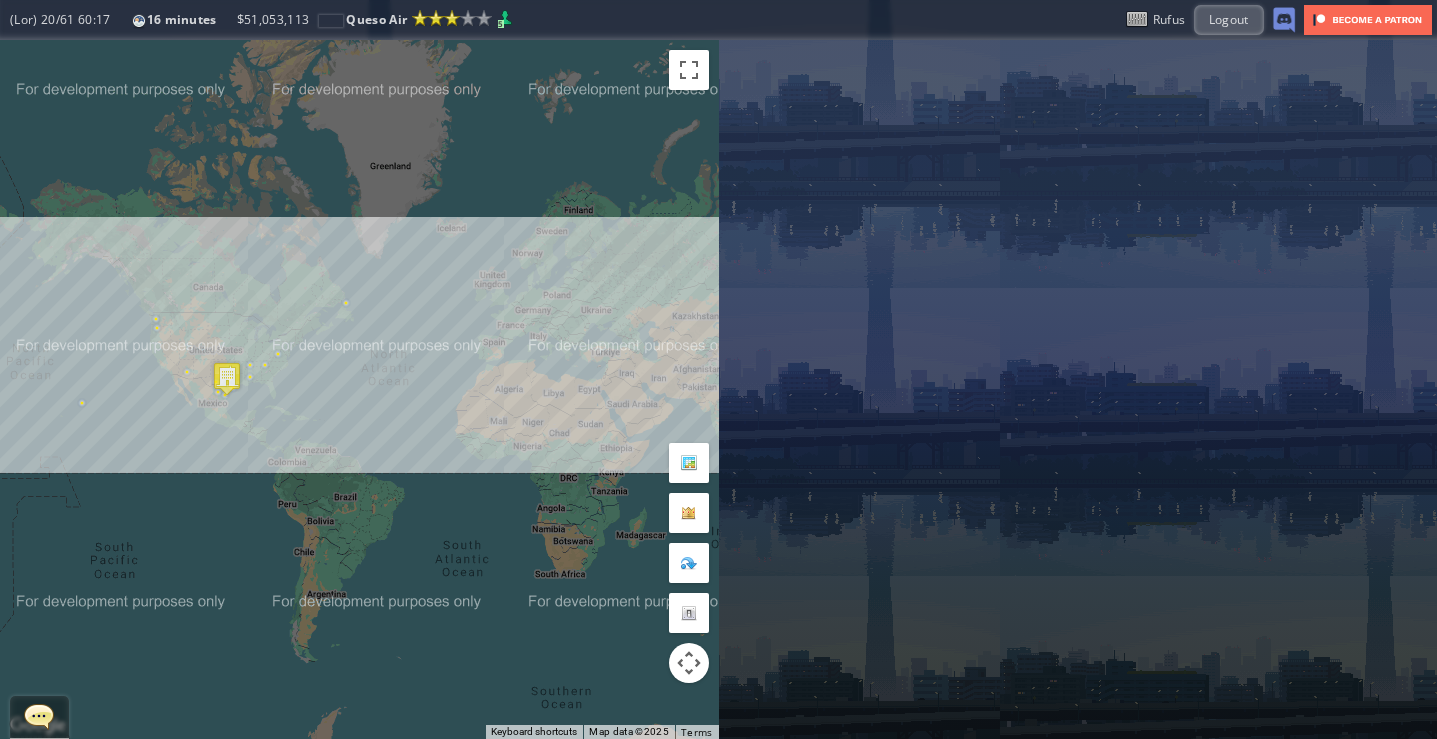 drag, startPoint x: 574, startPoint y: 340, endPoint x: 403, endPoint y: 365, distance: 172.81783 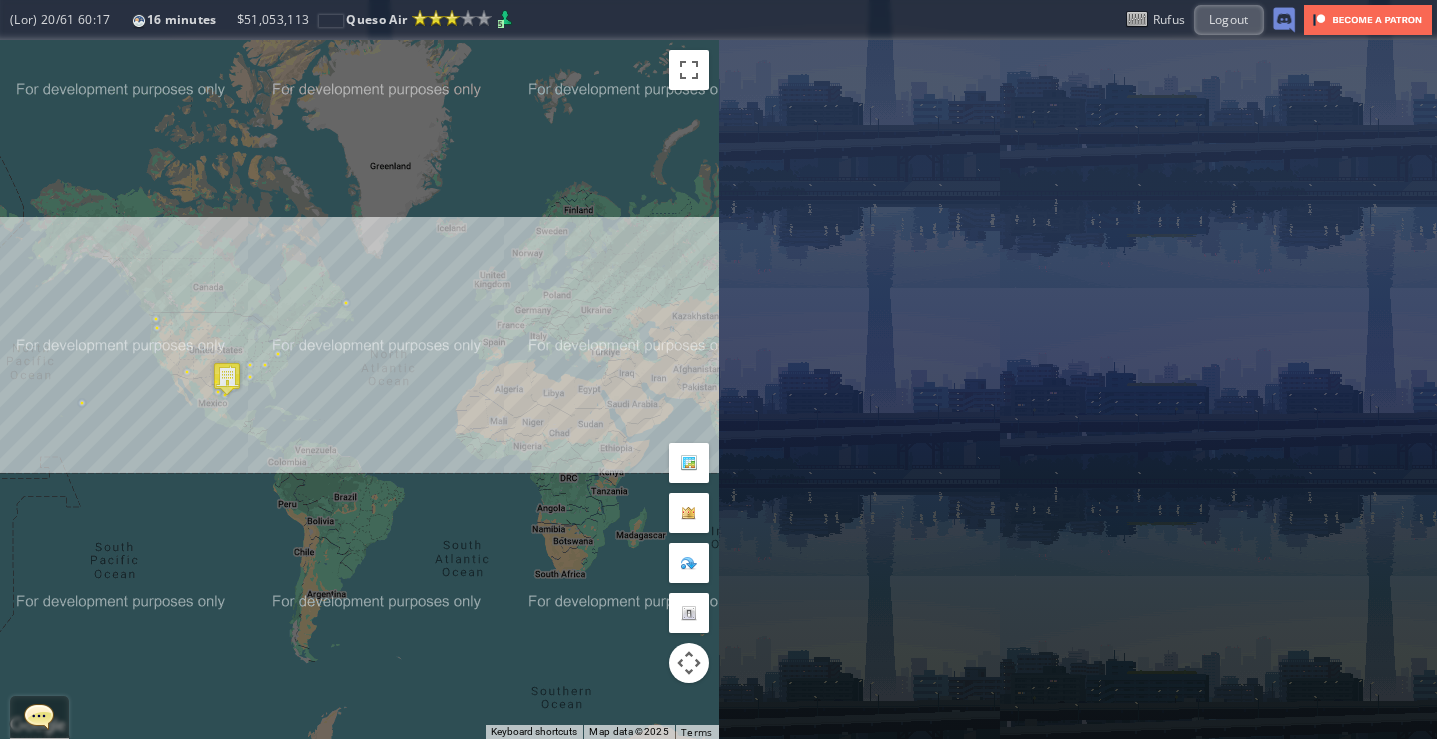 click on "To navigate, press the arrow keys." at bounding box center (359, 389) 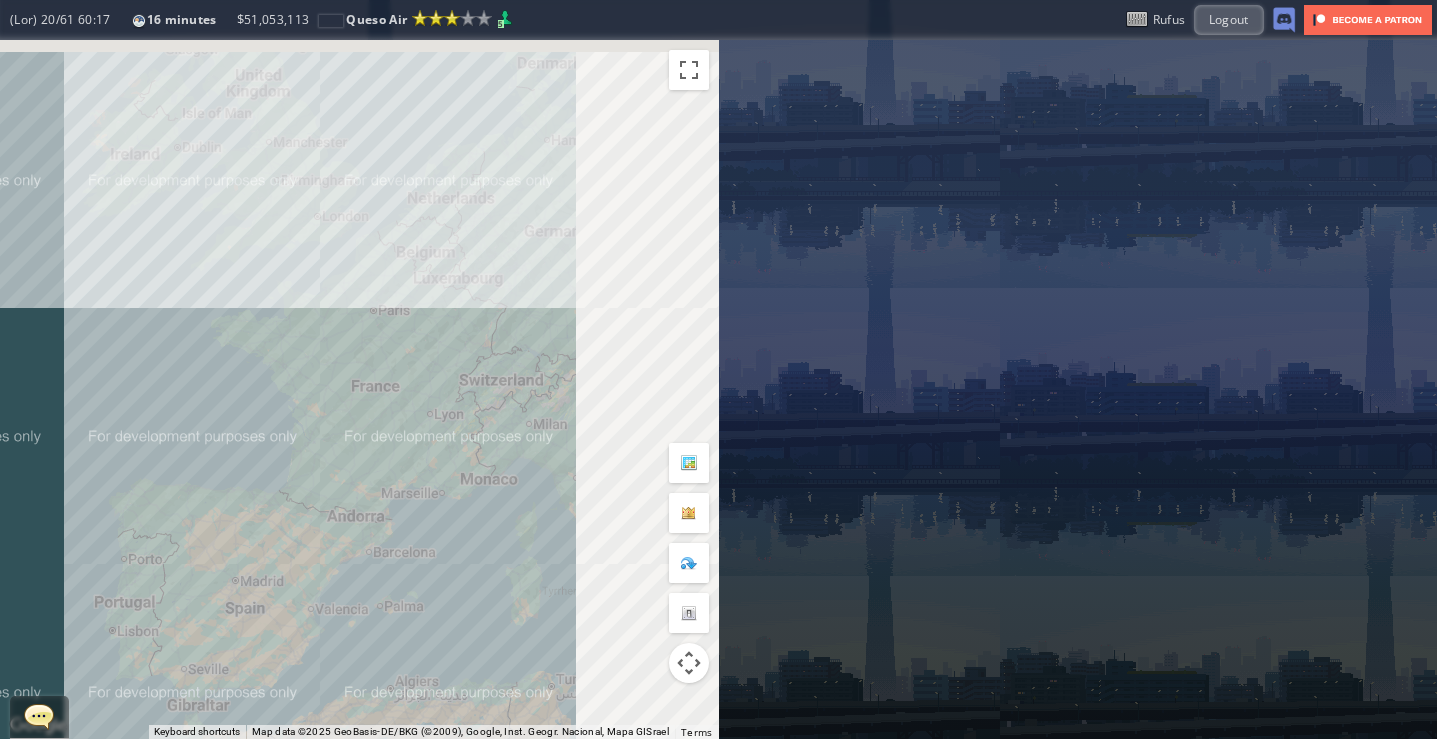 drag, startPoint x: 629, startPoint y: 293, endPoint x: 118, endPoint y: 476, distance: 542.7799 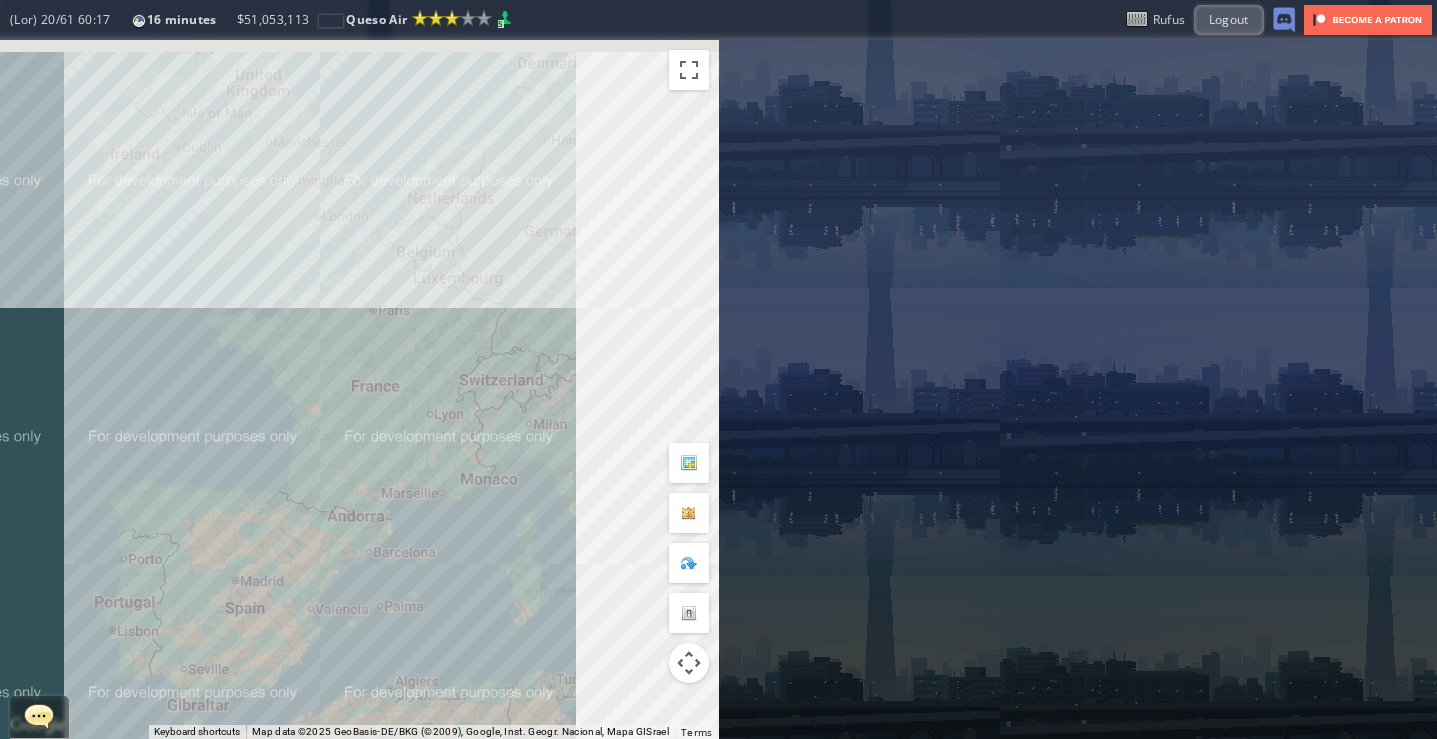 click on "To navigate, press the arrow keys." at bounding box center (359, 389) 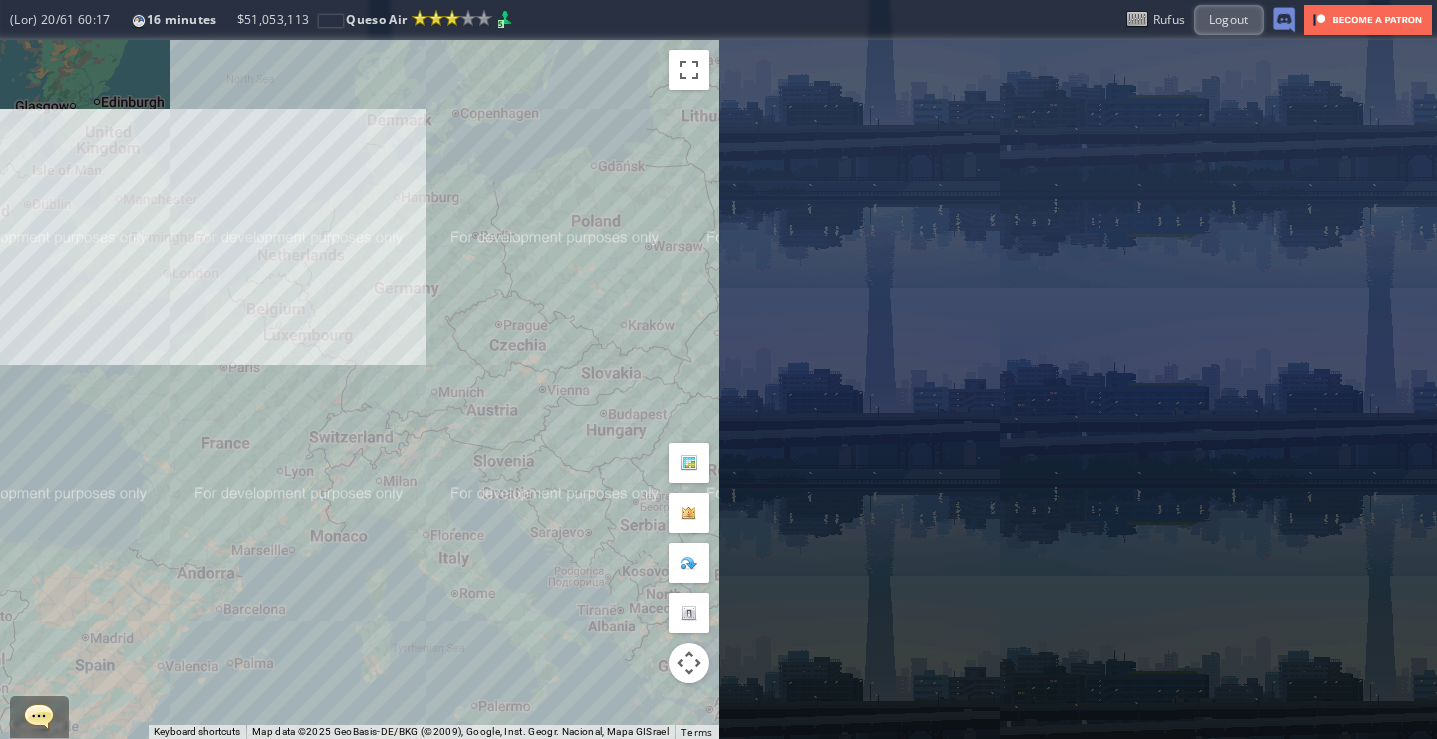 click on "To navigate, press the arrow keys." at bounding box center (359, 389) 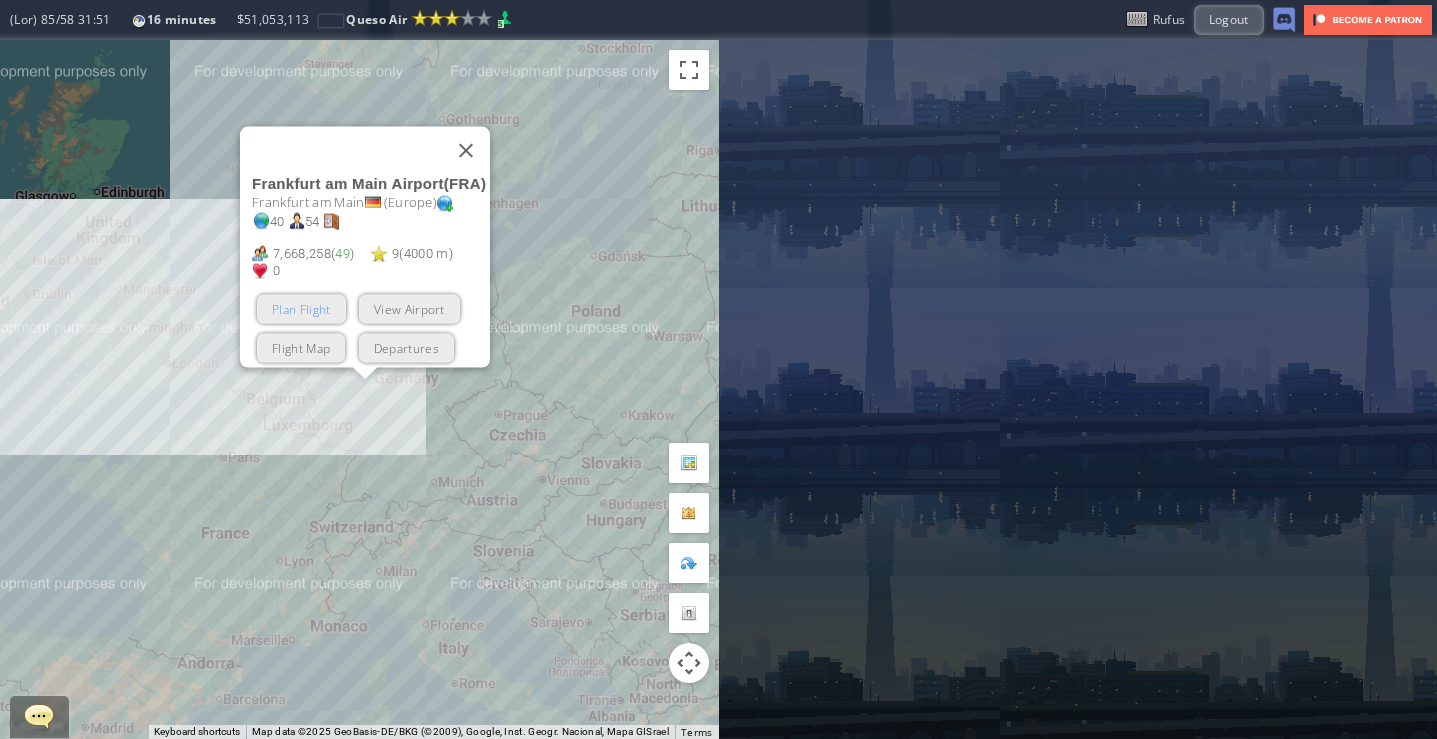 click on "Plan Flight" at bounding box center (301, 308) 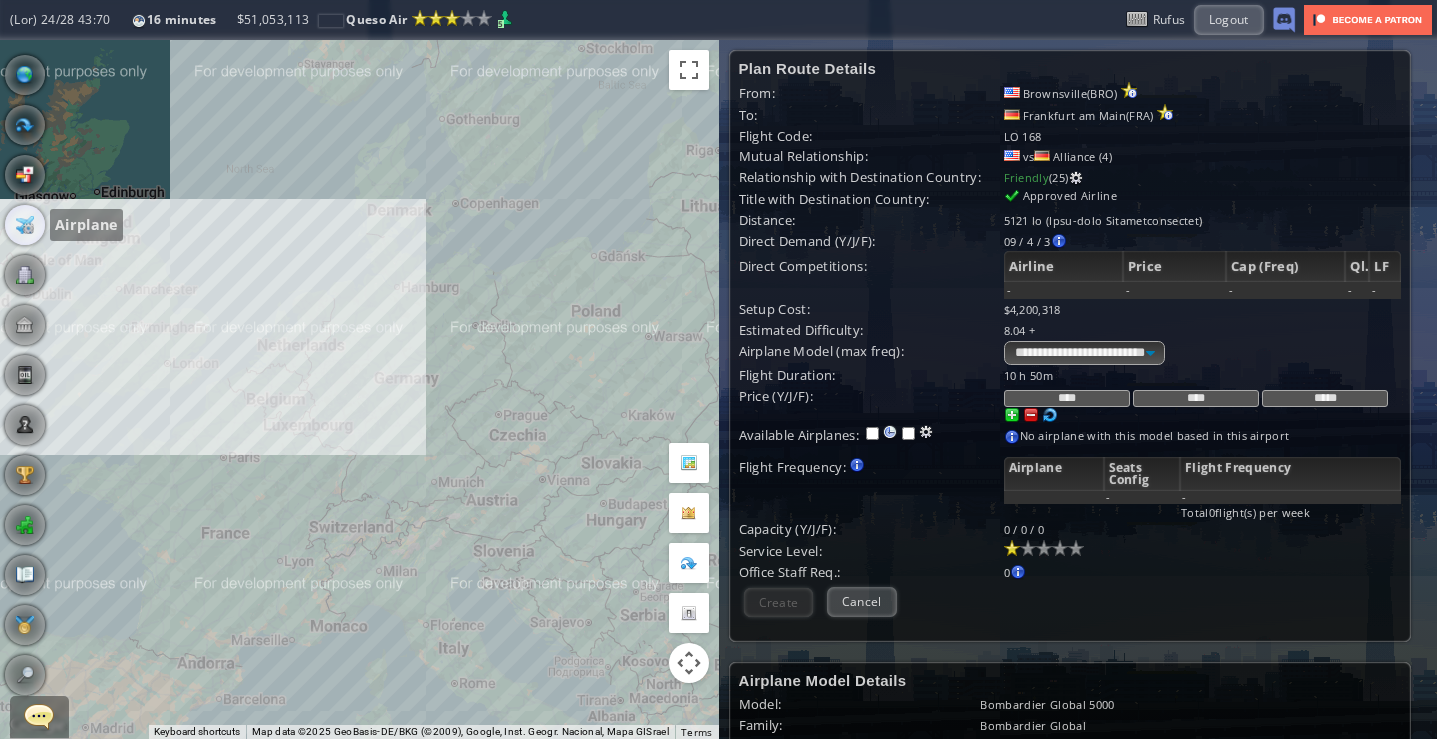 click at bounding box center (25, 225) 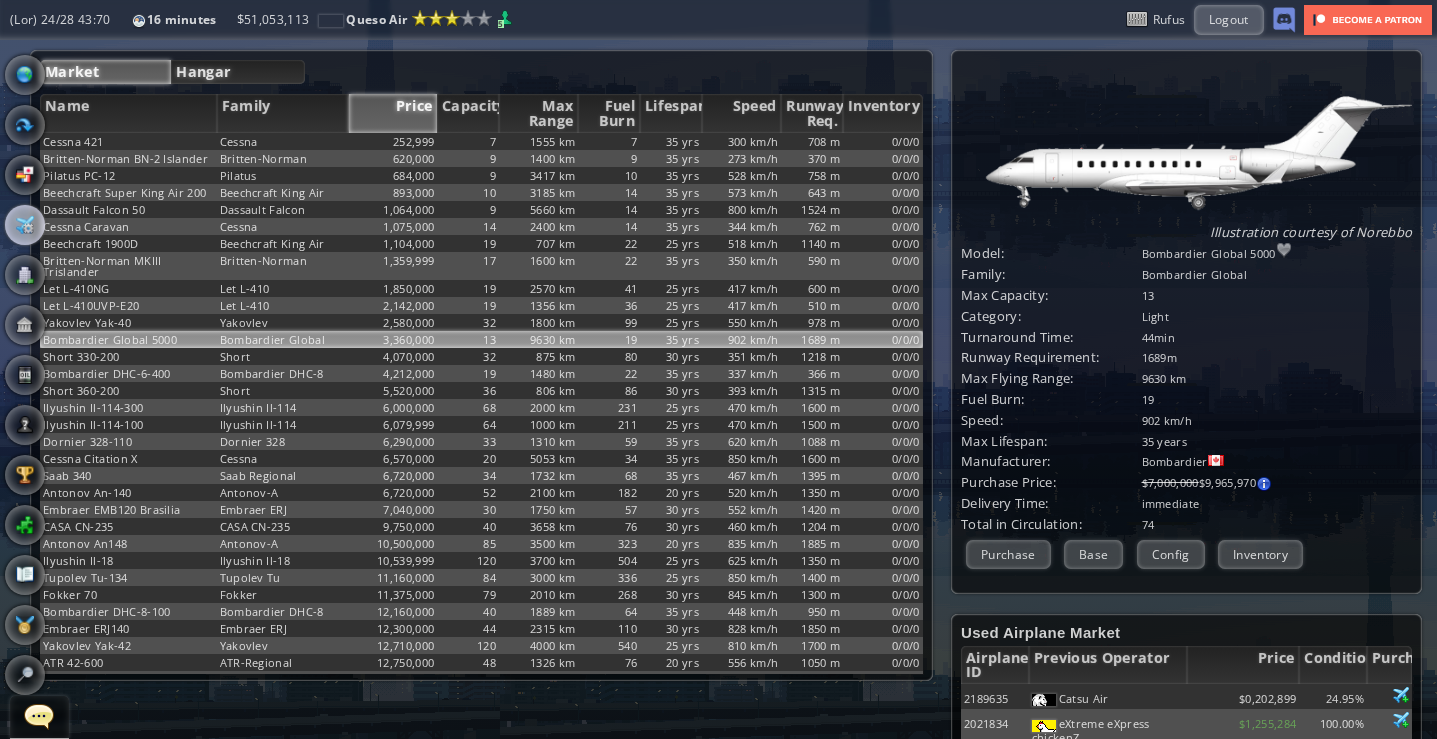 click on "Hangar" at bounding box center (237, 72) 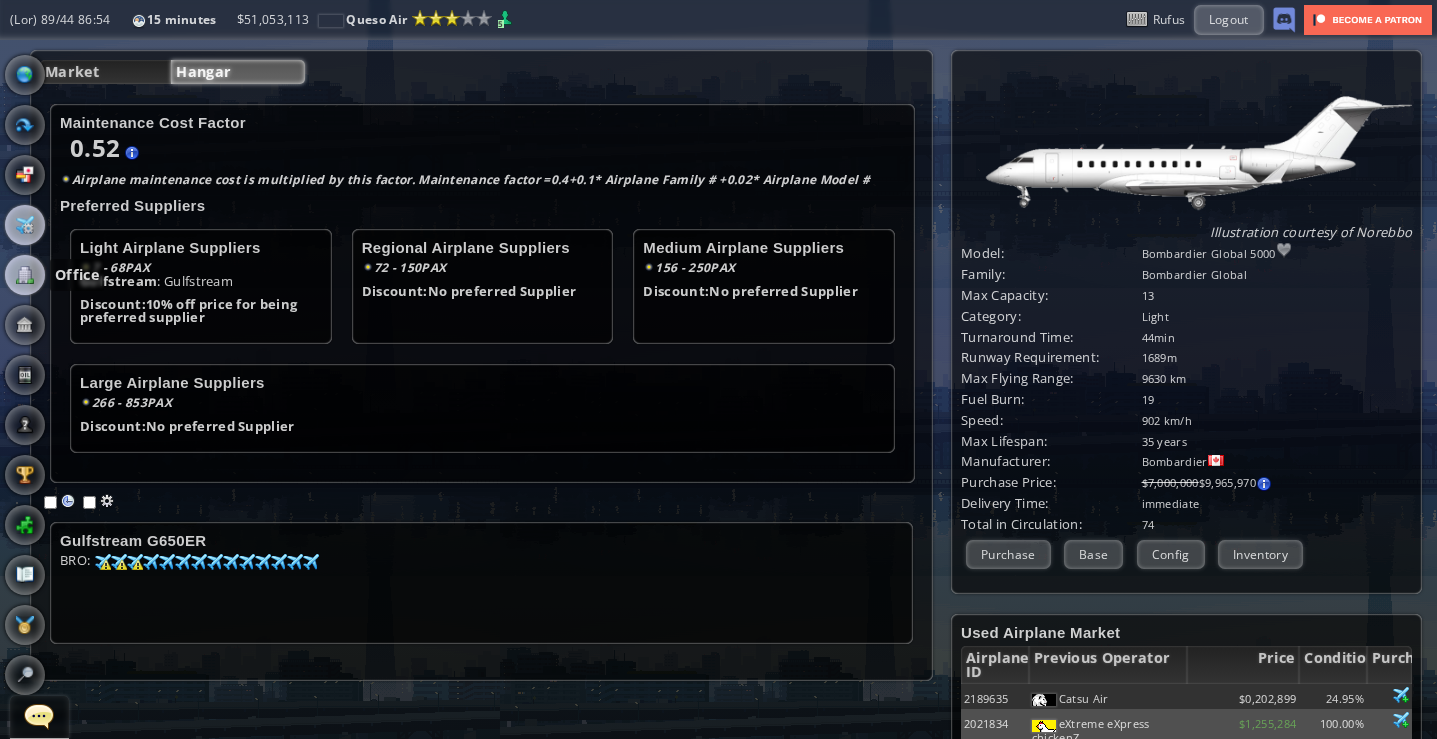 click at bounding box center (25, 275) 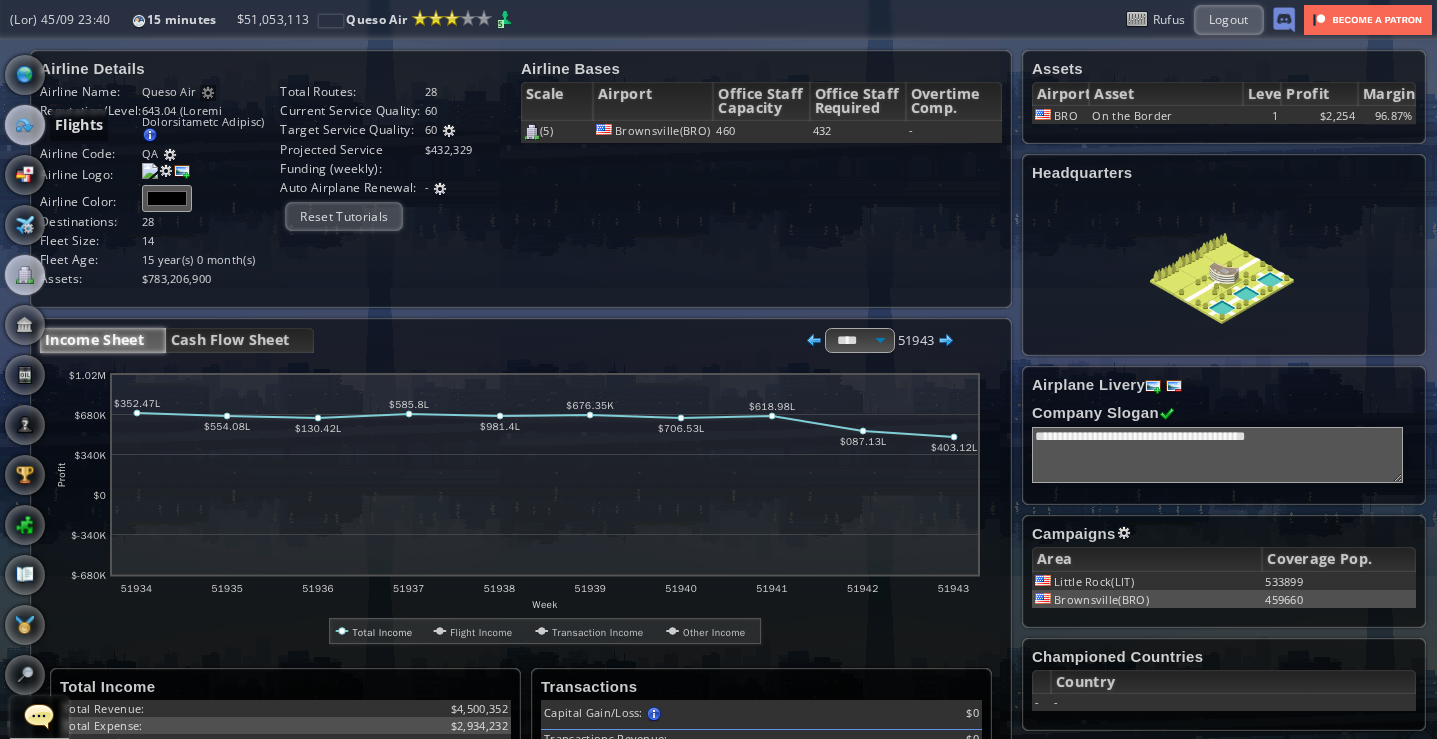 click at bounding box center (25, 125) 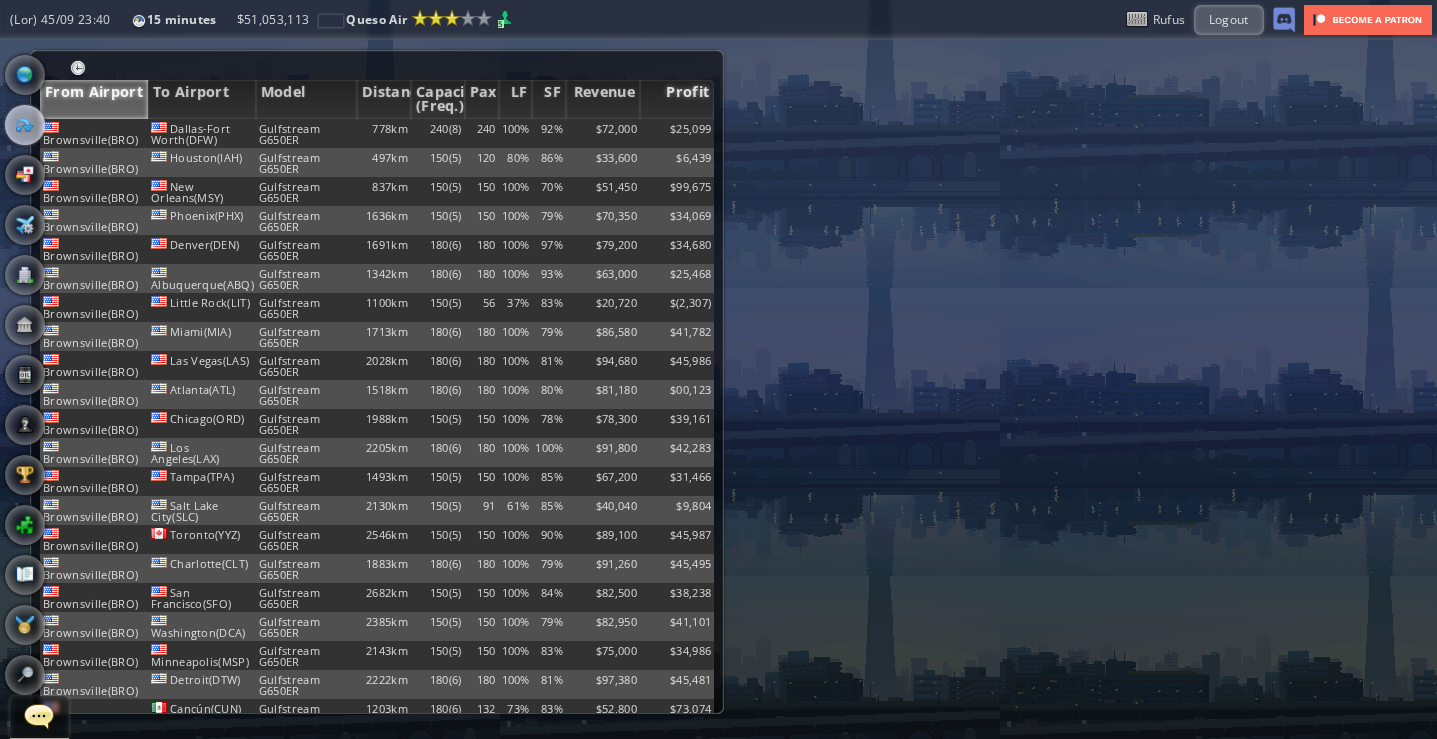click on "Profit" at bounding box center (677, 99) 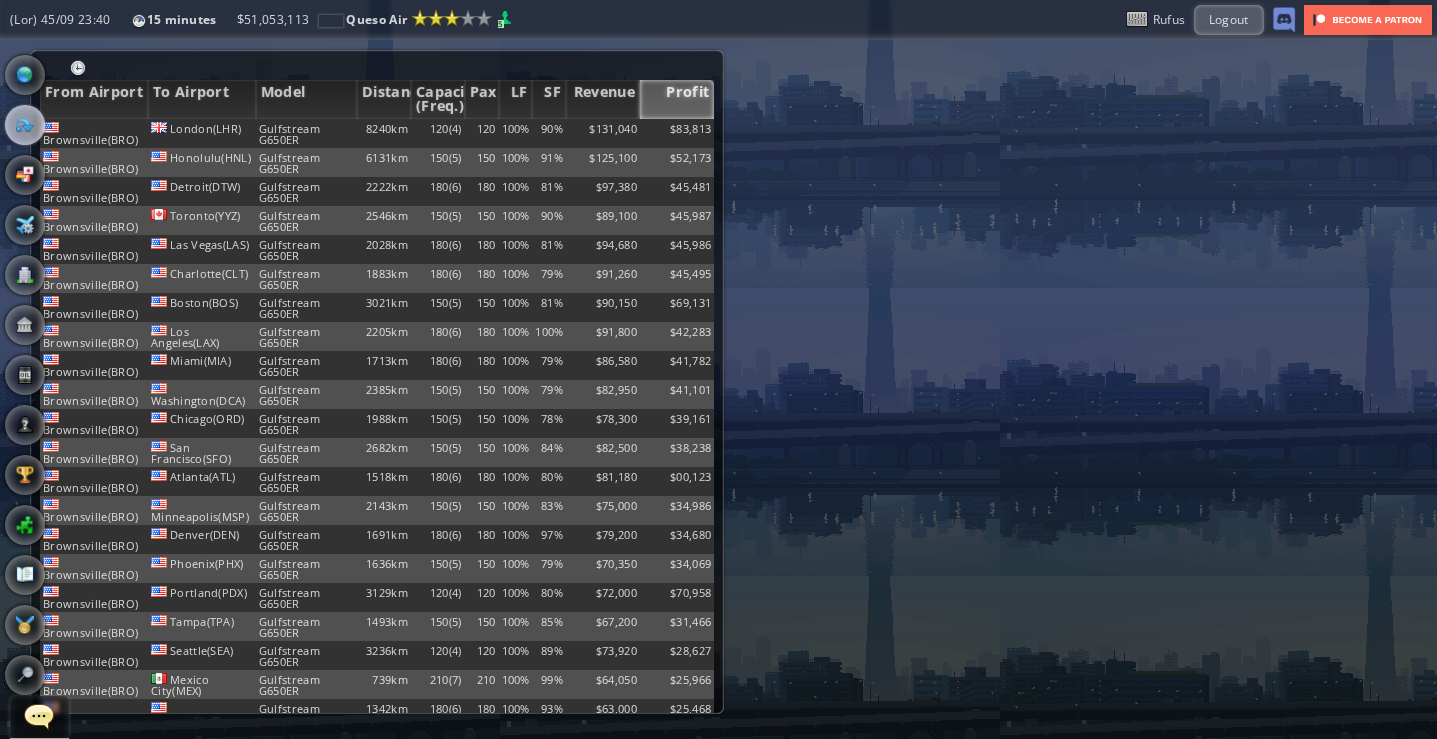 click on "Profit" at bounding box center [677, 99] 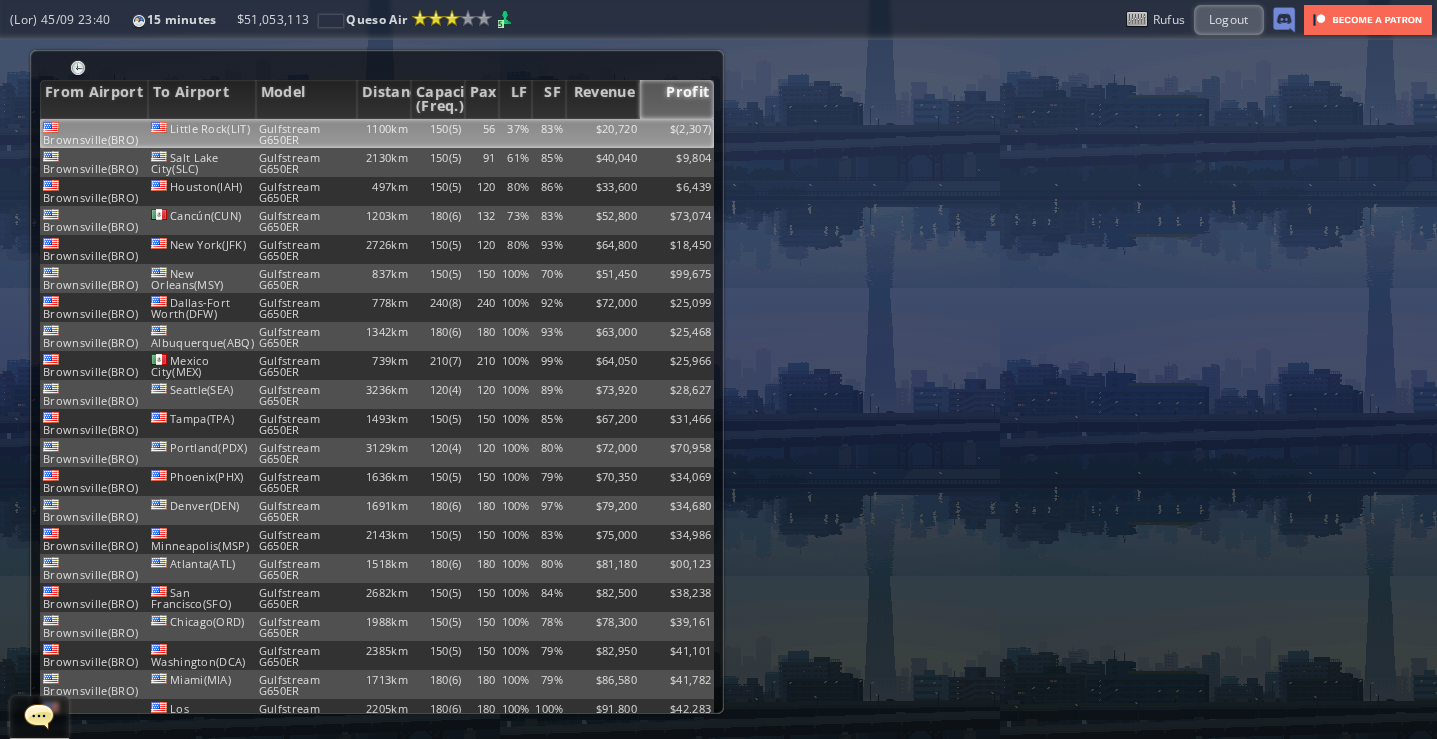 click on "83%" at bounding box center (549, 133) 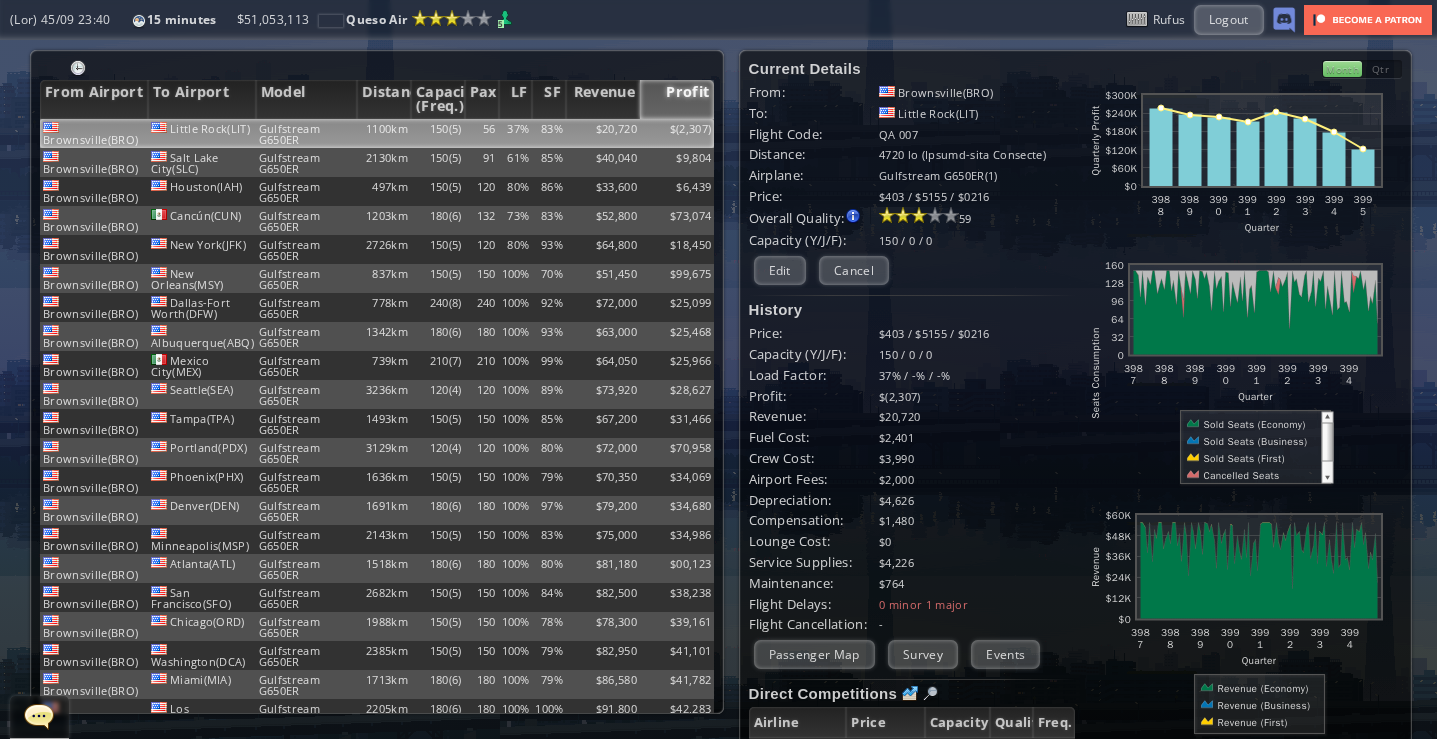 scroll, scrollTop: 200, scrollLeft: 0, axis: vertical 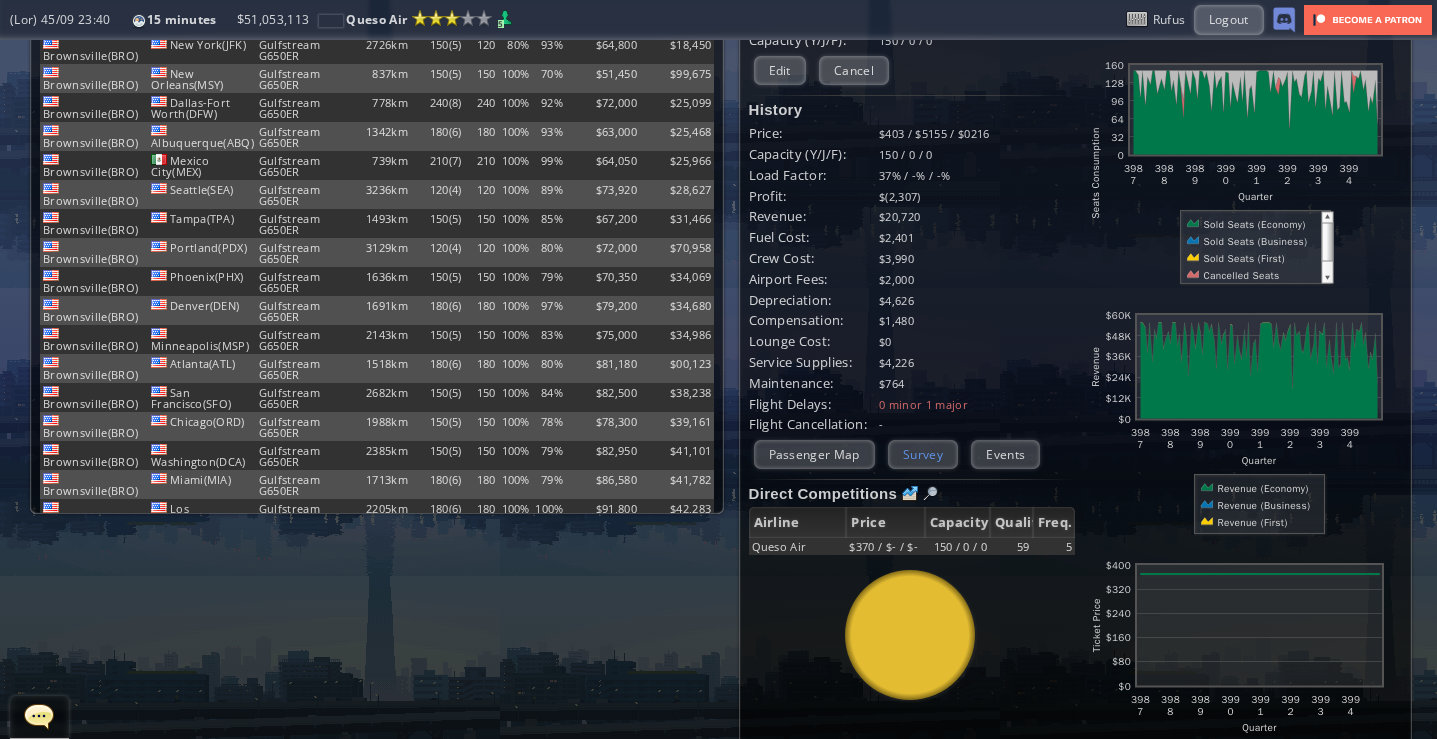 click on "Survey" at bounding box center (923, 454) 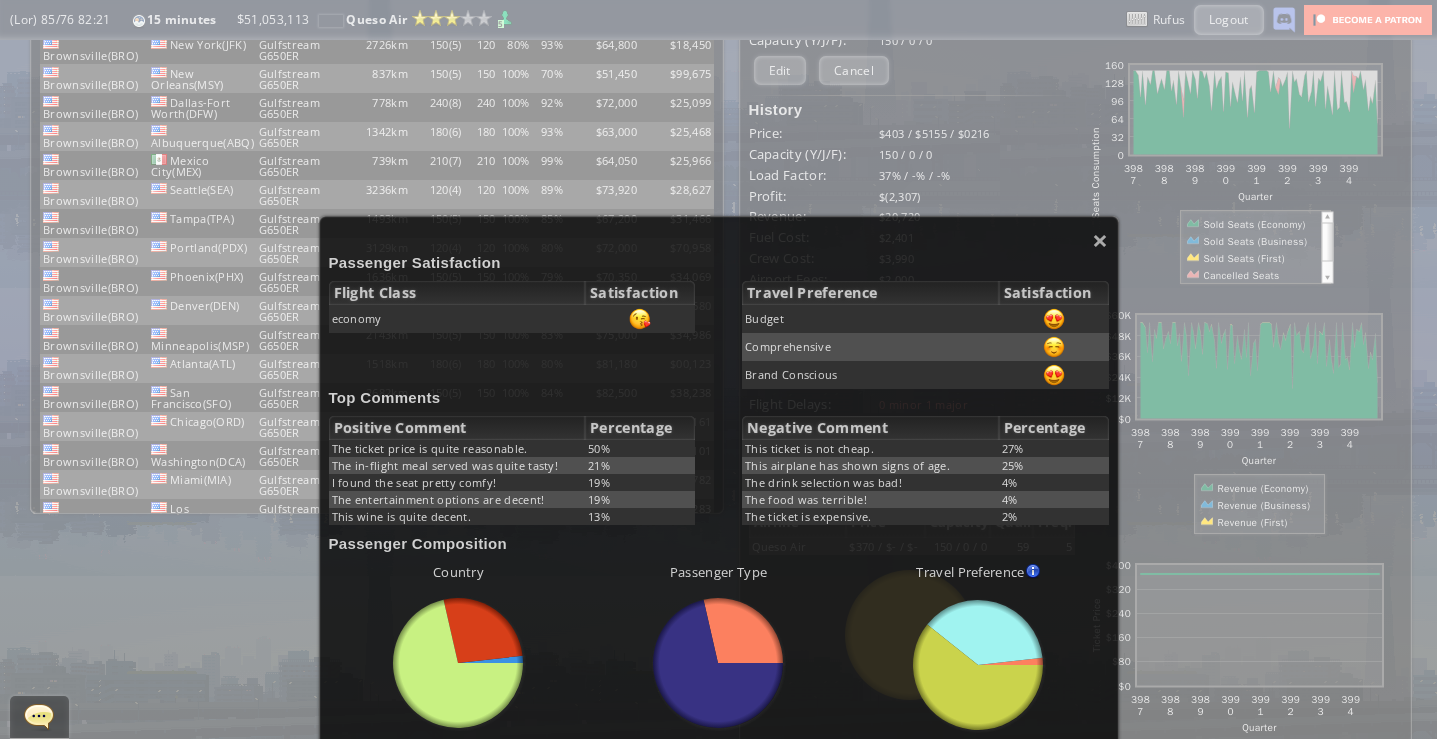 click on "×
Loremipsu Dolorsitamet
Consec Adipi
Elitseddoeiu
tempori
Utlabo Etdolorema
Aliquaenimad
Minimv Quisnostrudex Ullam Laborisni
Ali Exeacomm
Consequa Duisaut
Irureinrep
Vol velite cillu fu nulla pariaturex. 15% Sin oc-cupida nonp suntcu qui offic deser! 39% M animi est labo perspi undeo! 35% Ist natuserrorvol accusan dol laudan! 17% Tota rema ea ipsaq abillo. 81%
Inventor Veritat
Quasiarchi
Beat vitaed ex nem enimi. 75% Quia voluptas asp autod fugit co mag. 31% Dol eosra sequinesc neq por! 3% Qui dolo adi numquame! 7% Mod tempor in magnamqua. 9%
Etiamminu Solutanobis
Eligend
optiocumquenihilimpeditq Placeat facer. Possim assu. repellendustemporibusaut
Quibus Offici de Rerumne 02 Saepee" at bounding box center (718, 369) 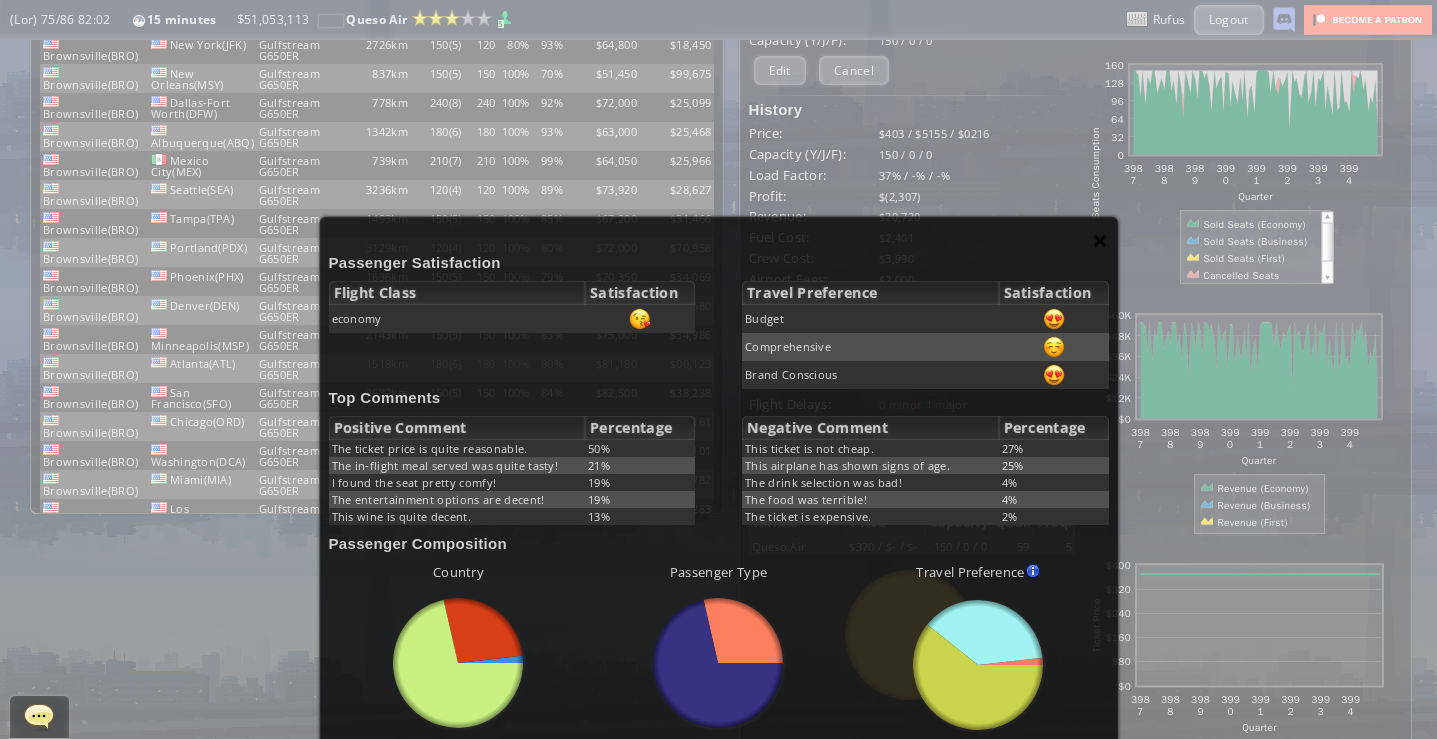 click on "×" at bounding box center [1100, 240] 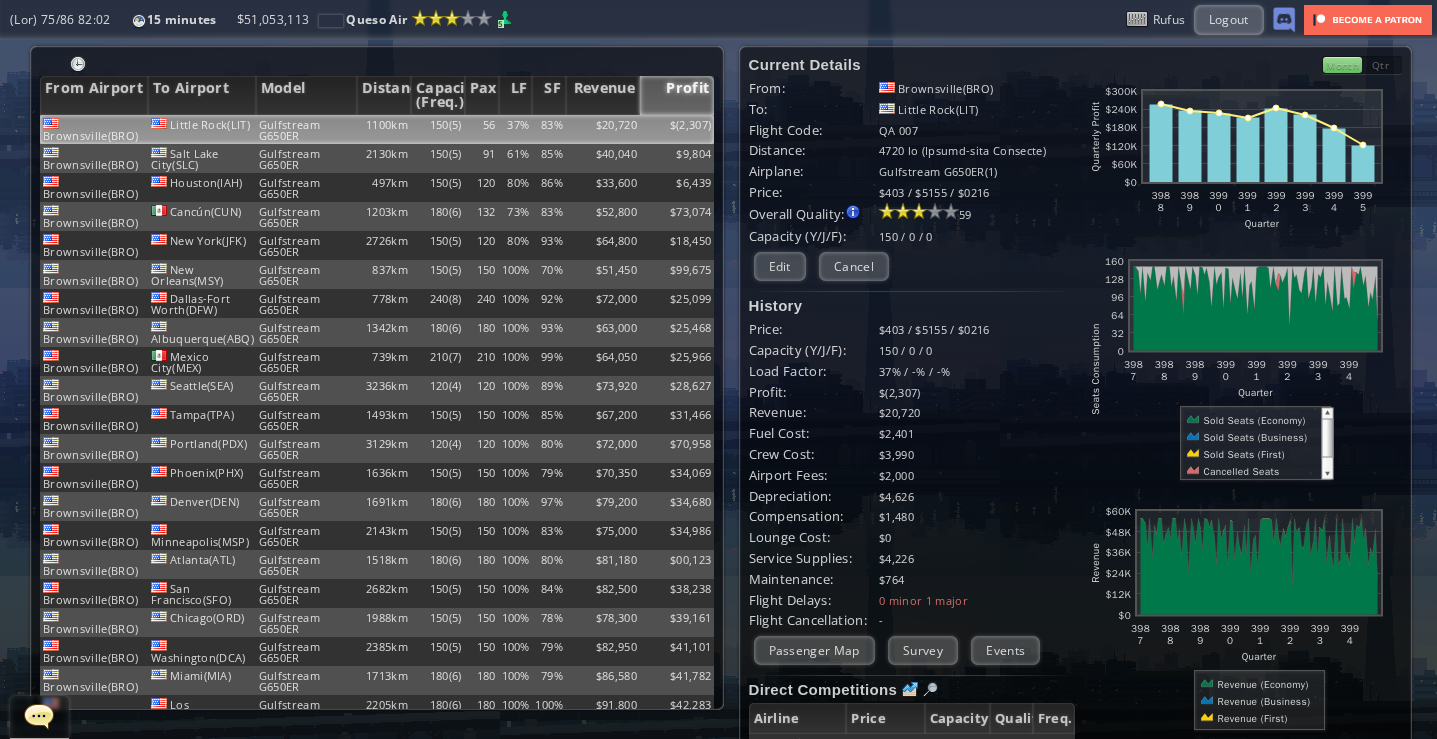 scroll, scrollTop: 0, scrollLeft: 0, axis: both 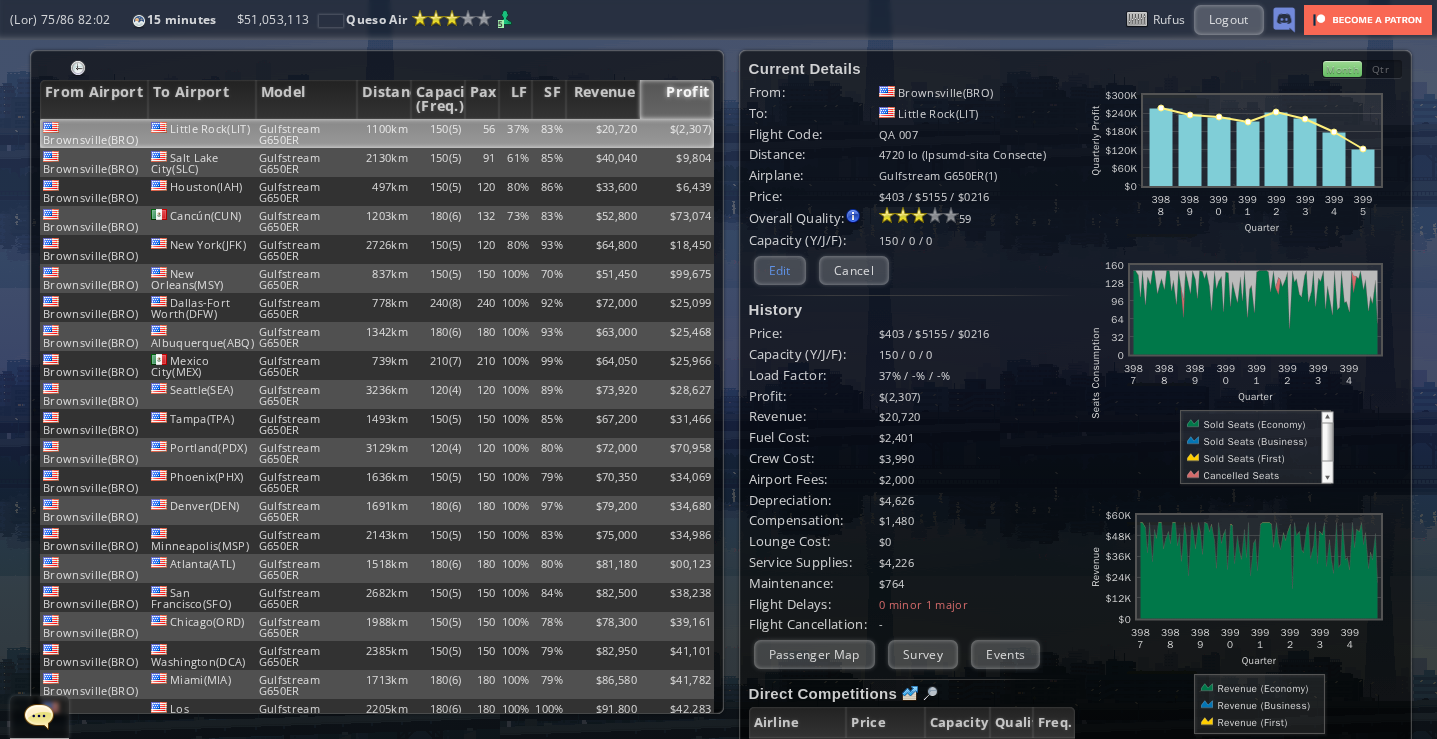 click on "Edit" at bounding box center [780, 270] 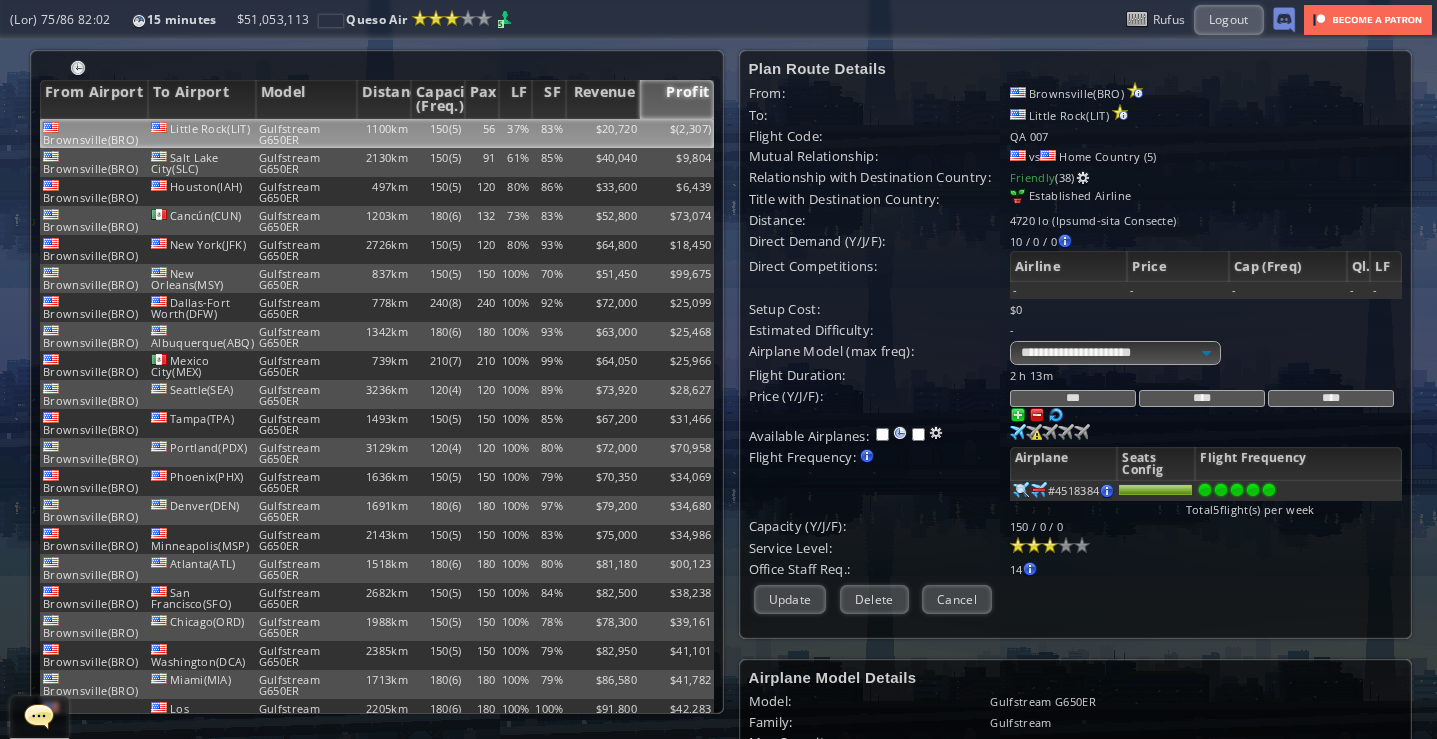 click on "***" at bounding box center (1073, 398) 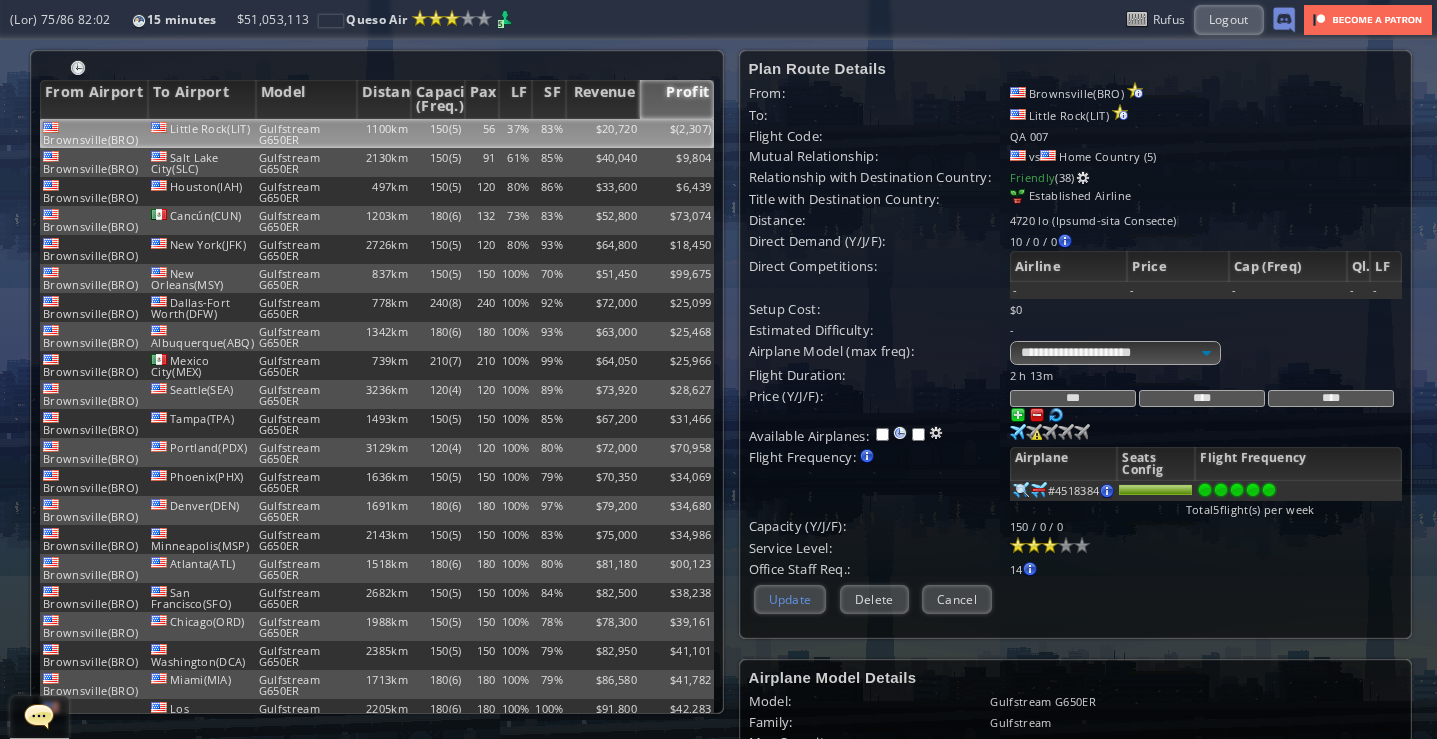 type on "***" 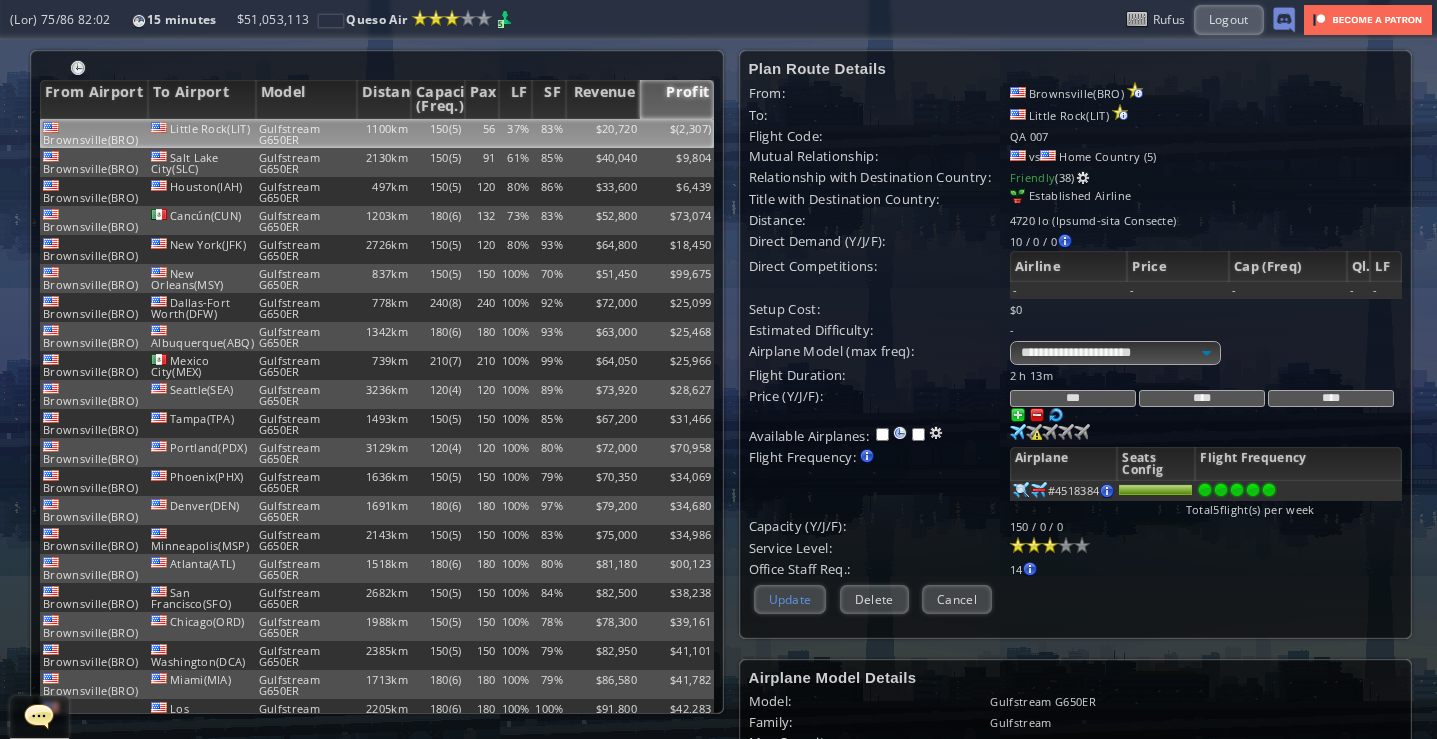 click on "Update" at bounding box center [790, 599] 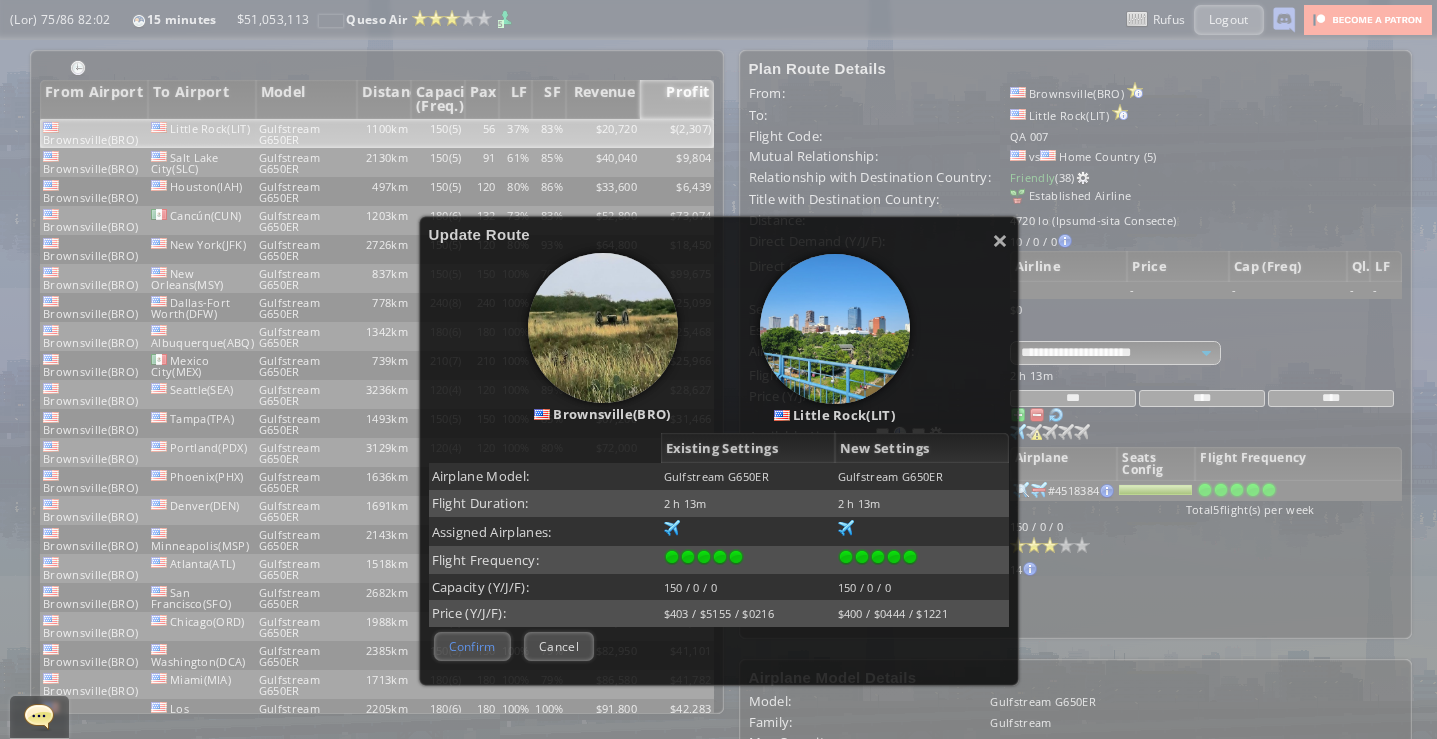 click on "Confirm" at bounding box center [472, 646] 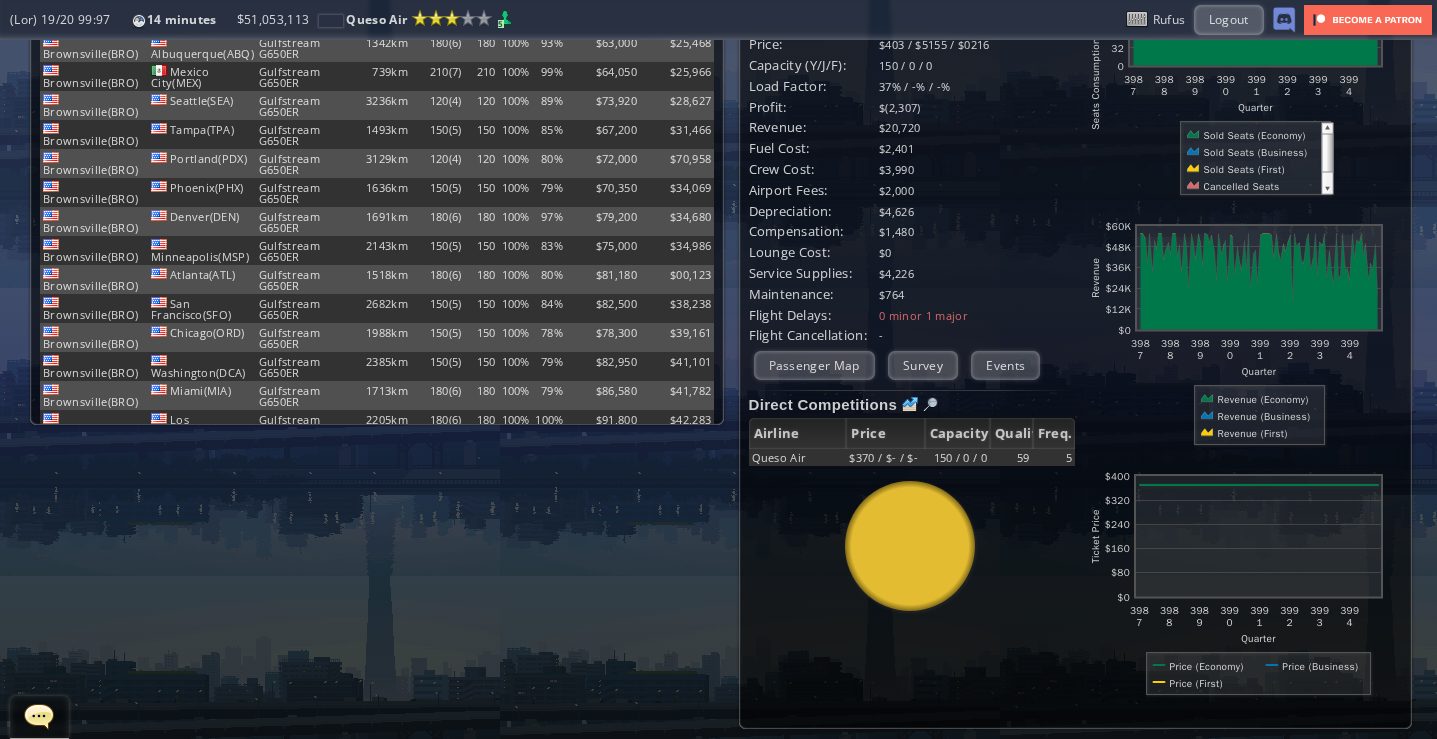 scroll, scrollTop: 0, scrollLeft: 0, axis: both 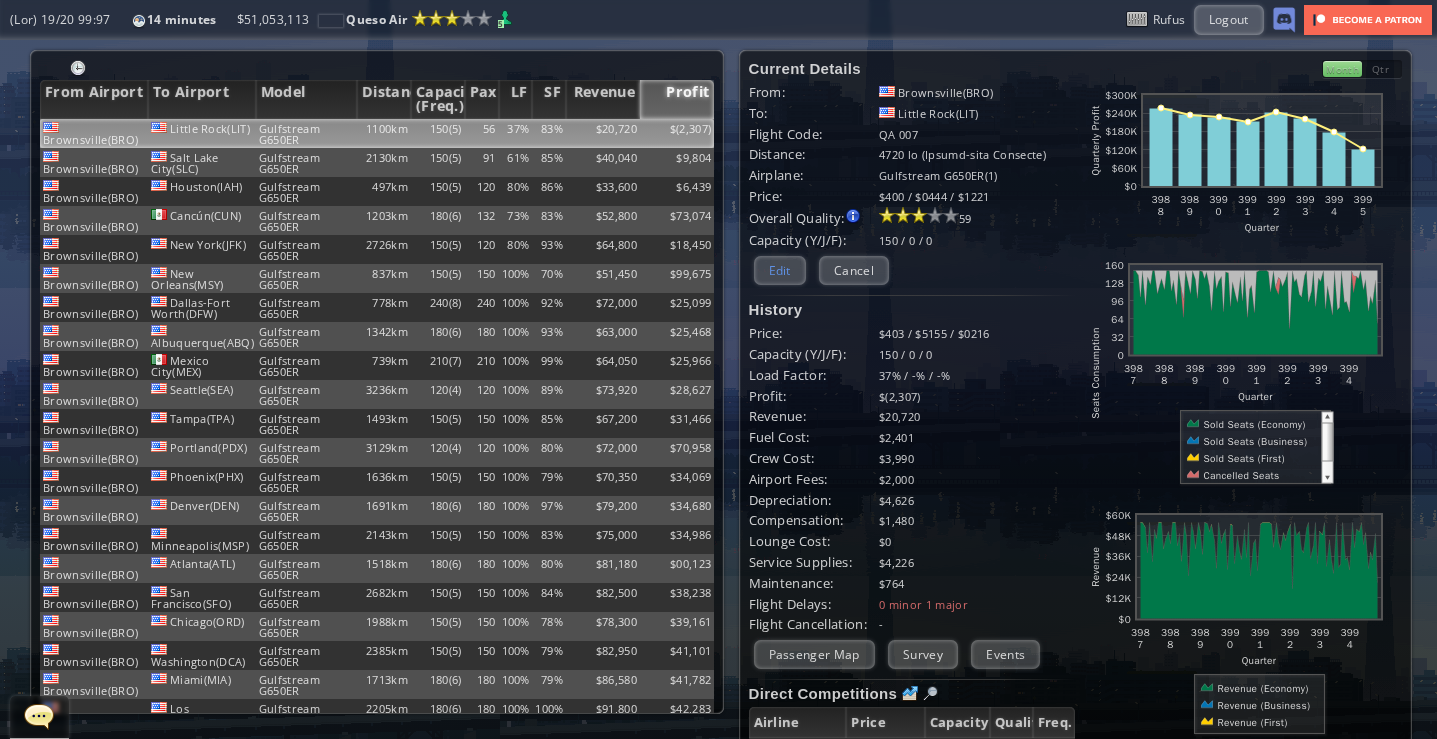 click on "Edit" at bounding box center (780, 270) 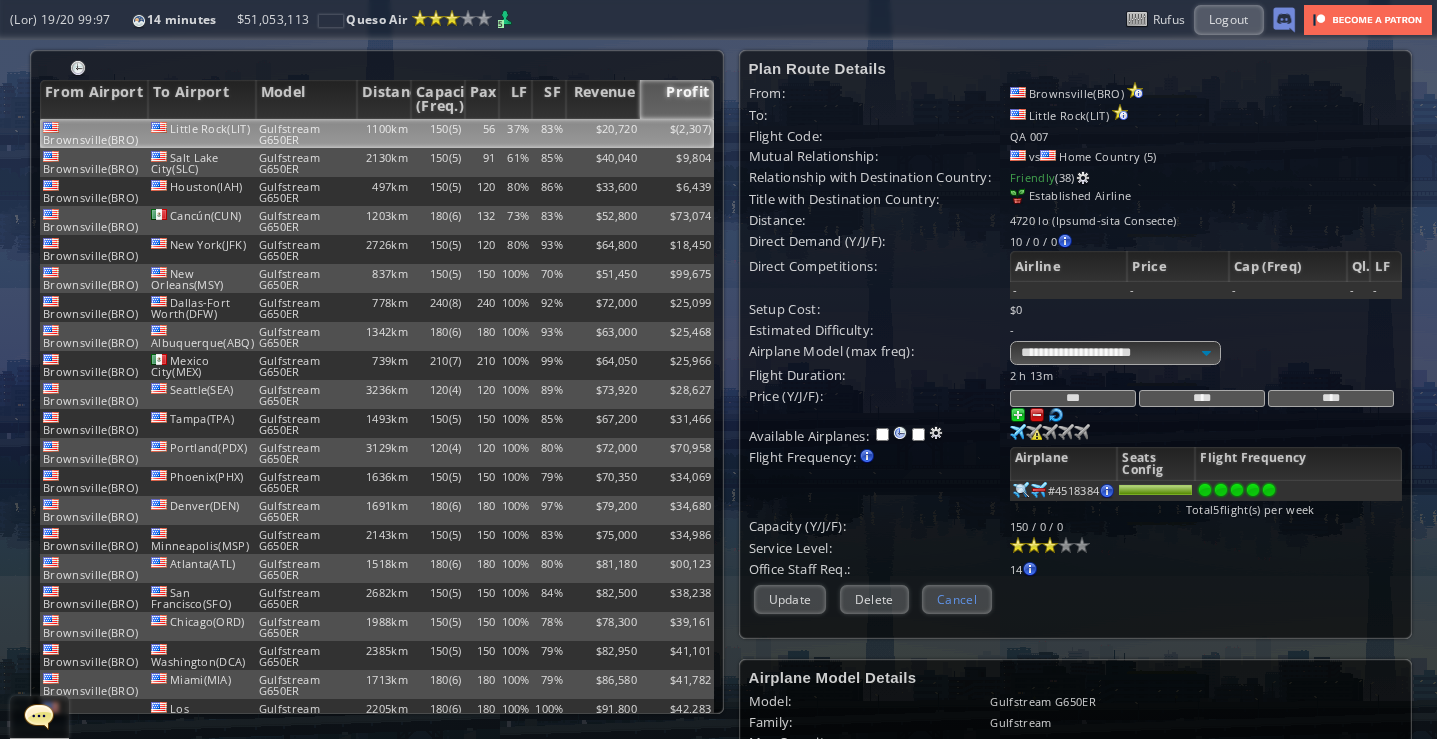 click on "Cancel" at bounding box center [957, 599] 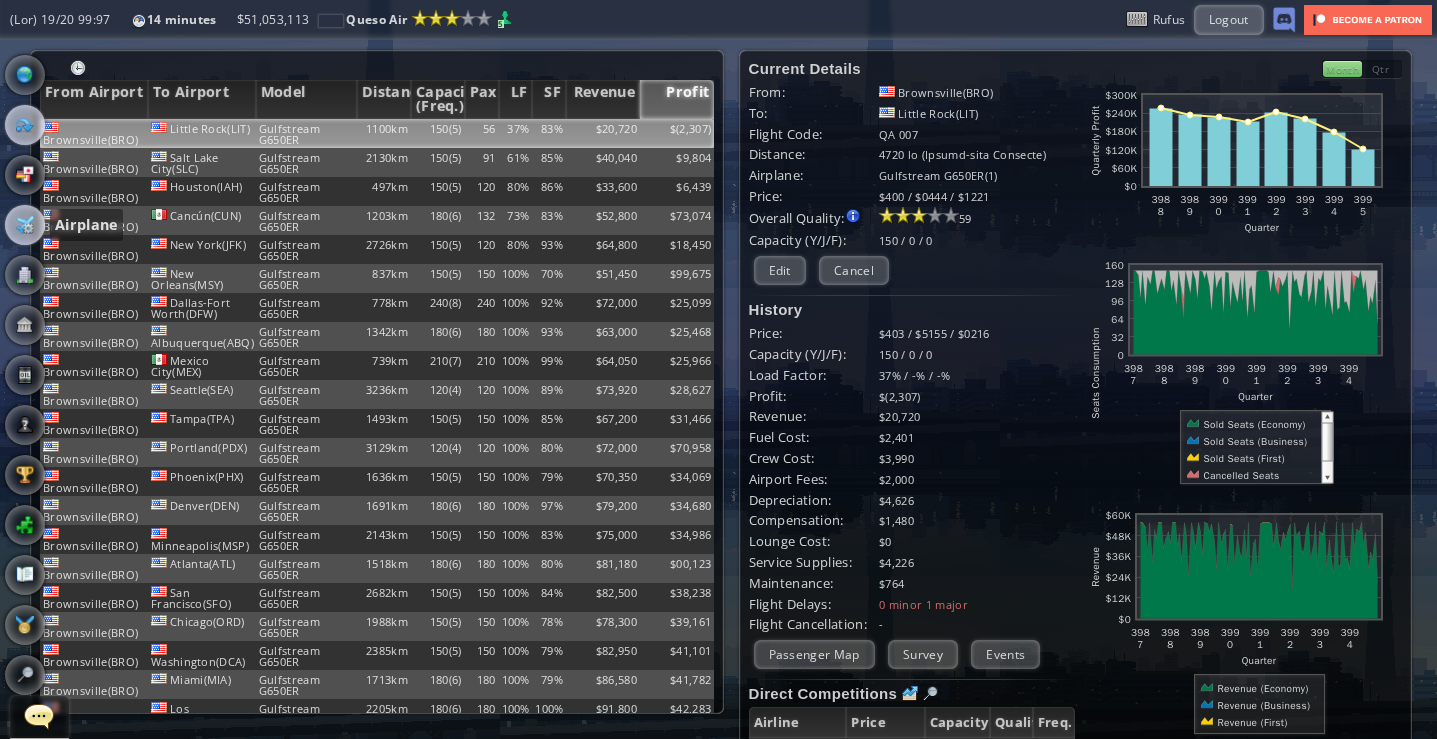 click at bounding box center [25, 225] 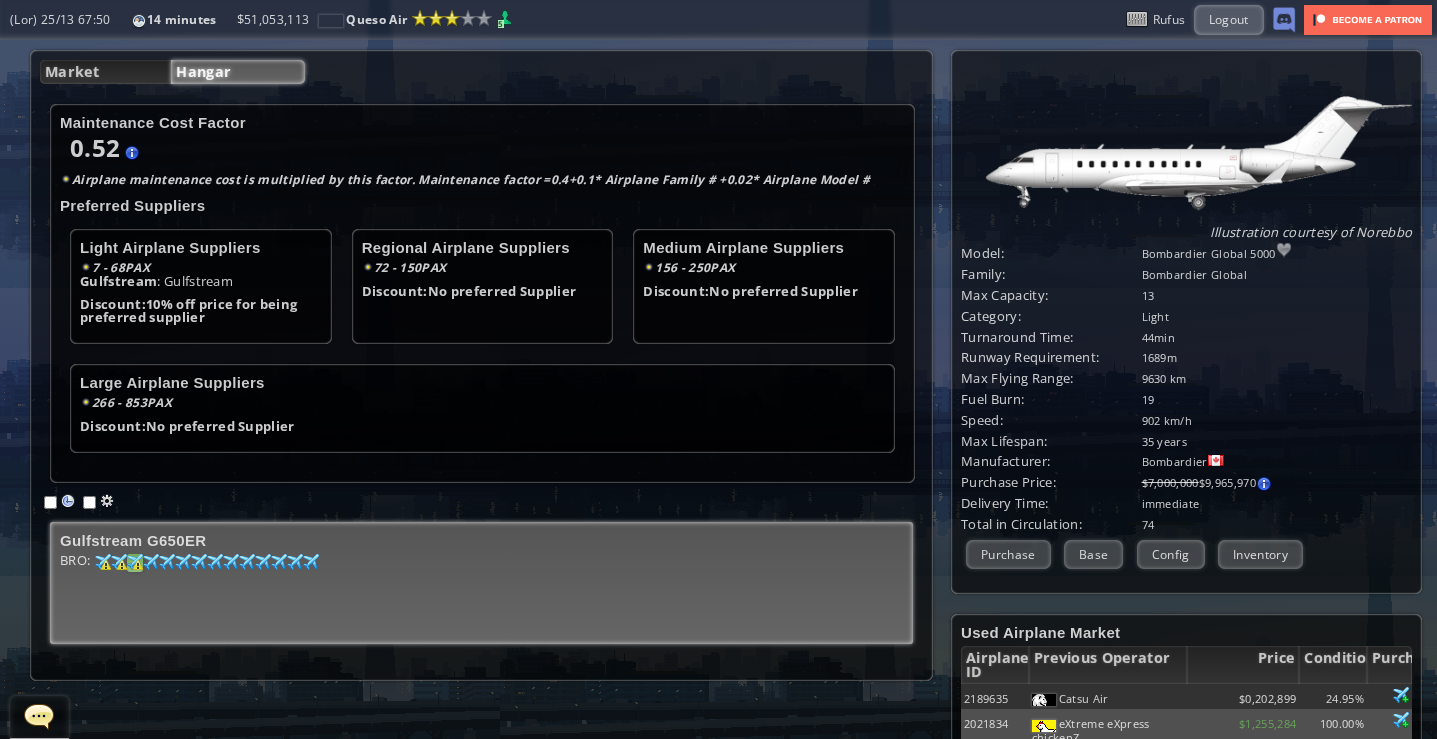 click at bounding box center (103, 562) 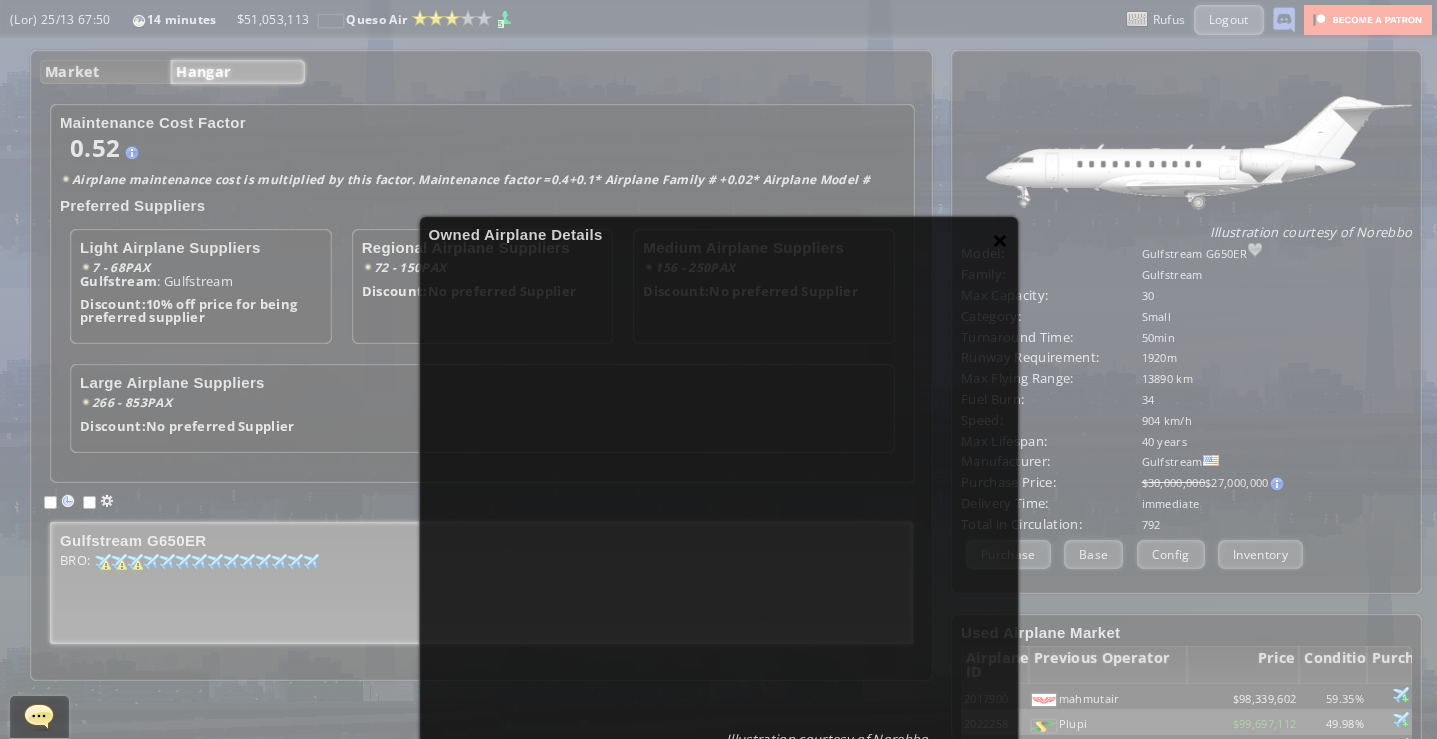 click on "×" at bounding box center [1000, 240] 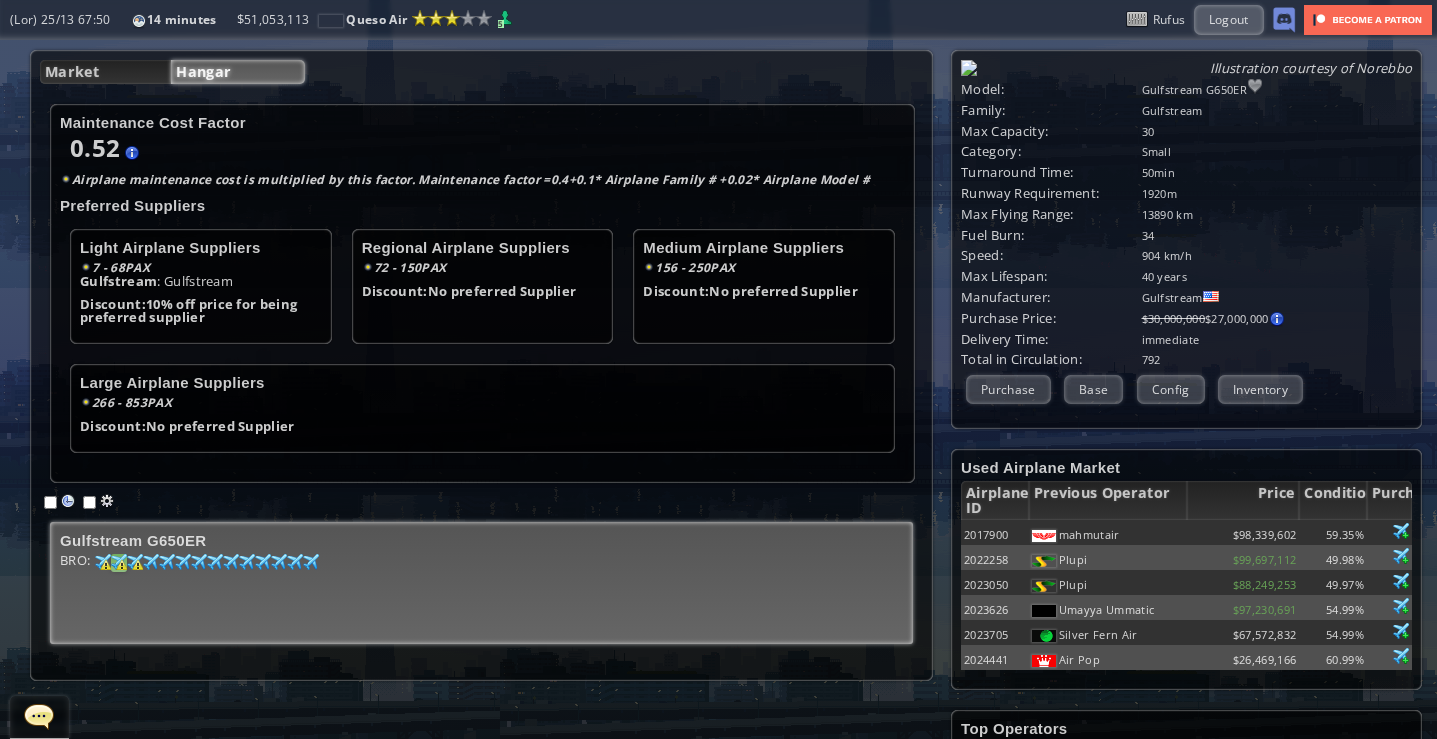 click at bounding box center (103, 562) 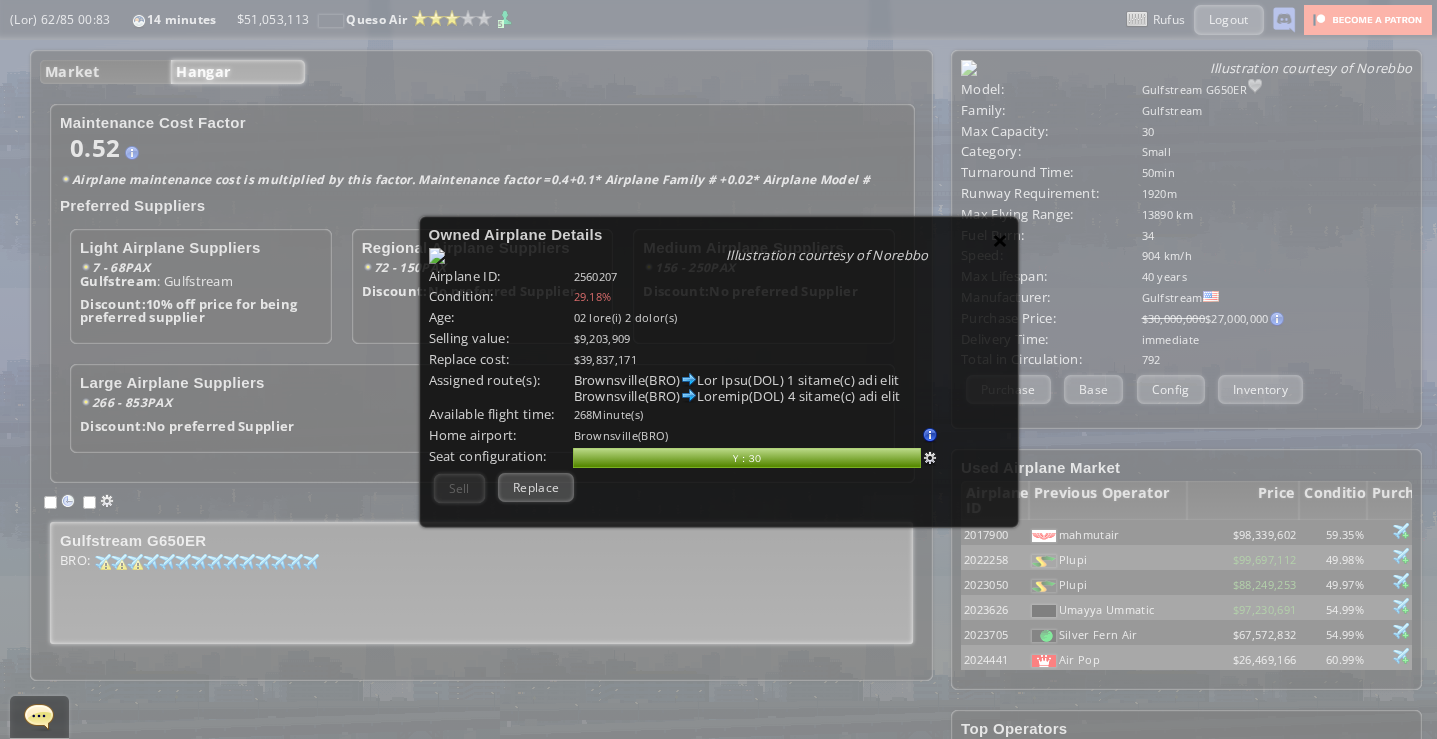 click on "×" at bounding box center (1000, 240) 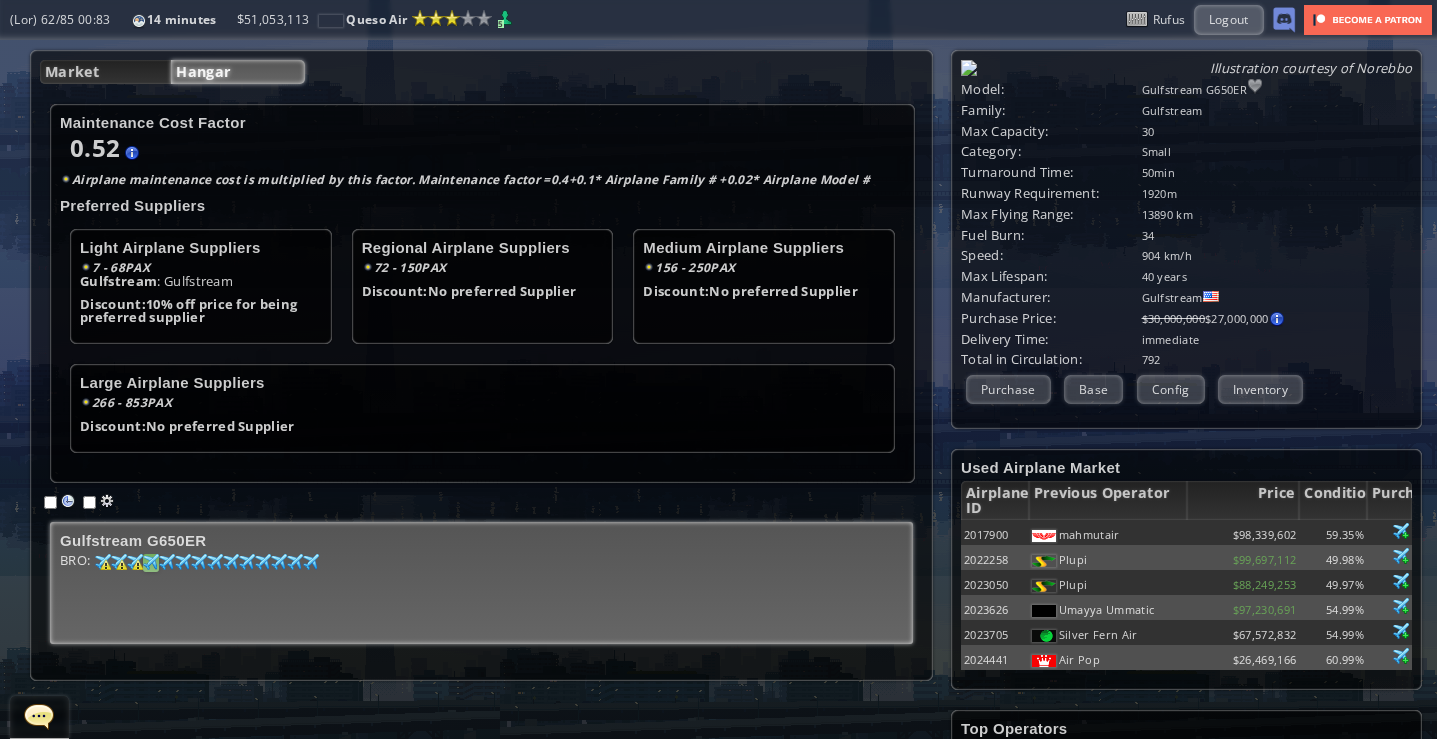 click at bounding box center (103, 562) 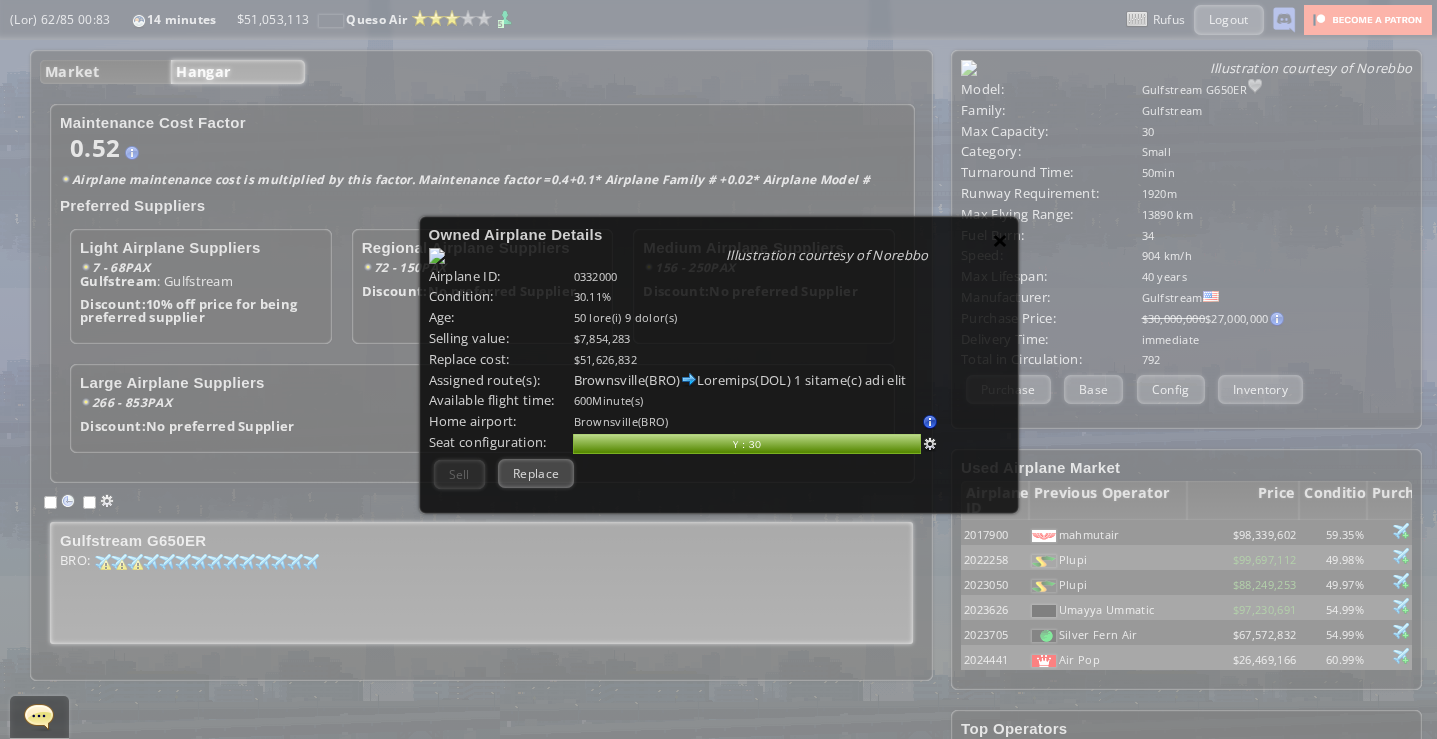 click on "×" at bounding box center (1000, 240) 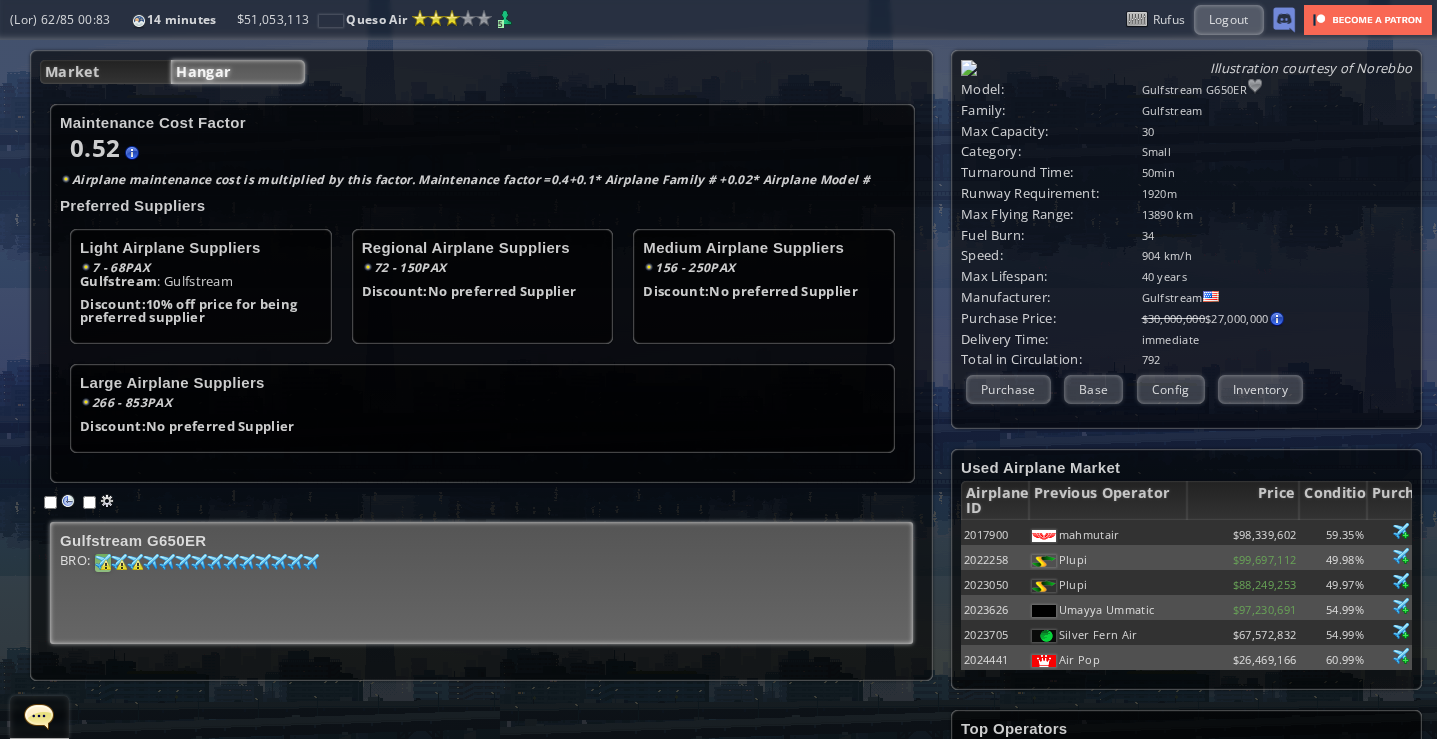 click at bounding box center [103, 562] 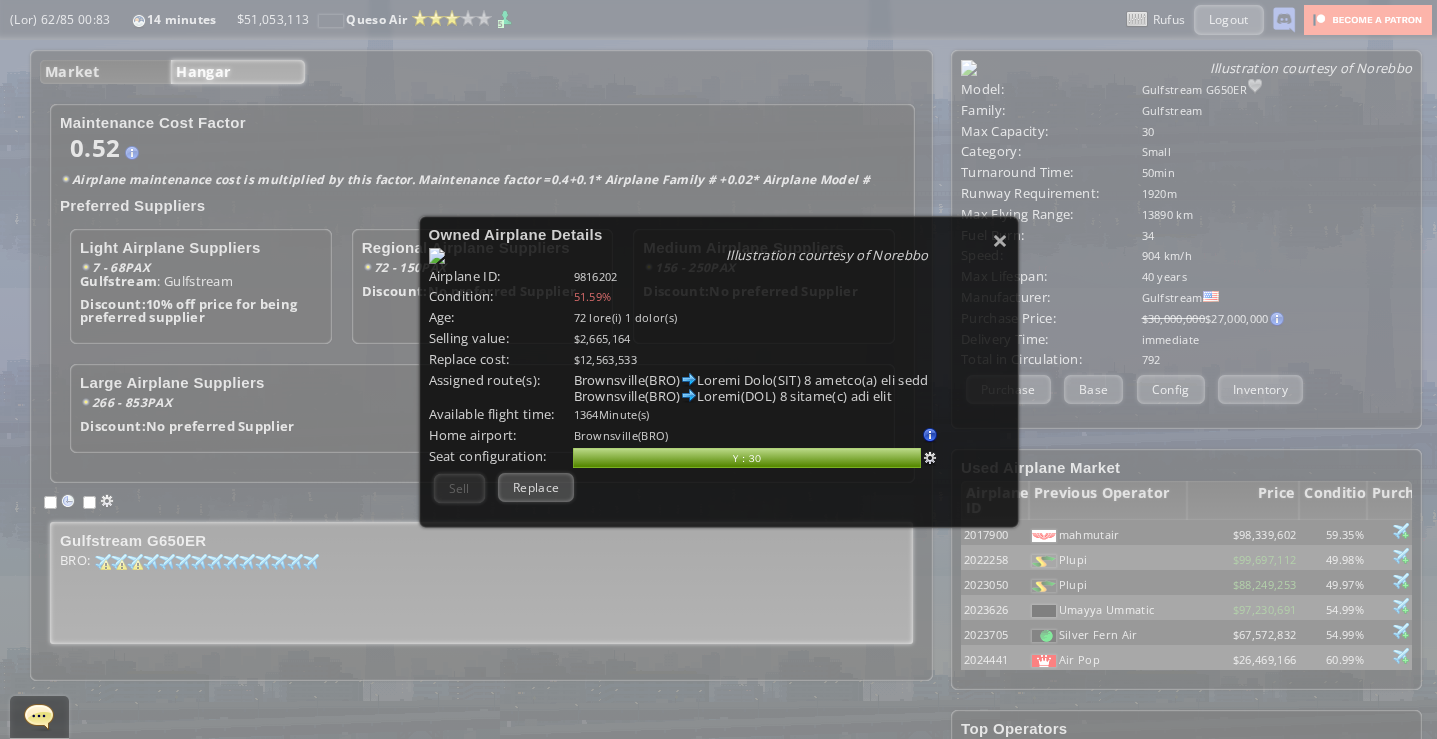click on "Owned Airplane Details" at bounding box center [719, 234] 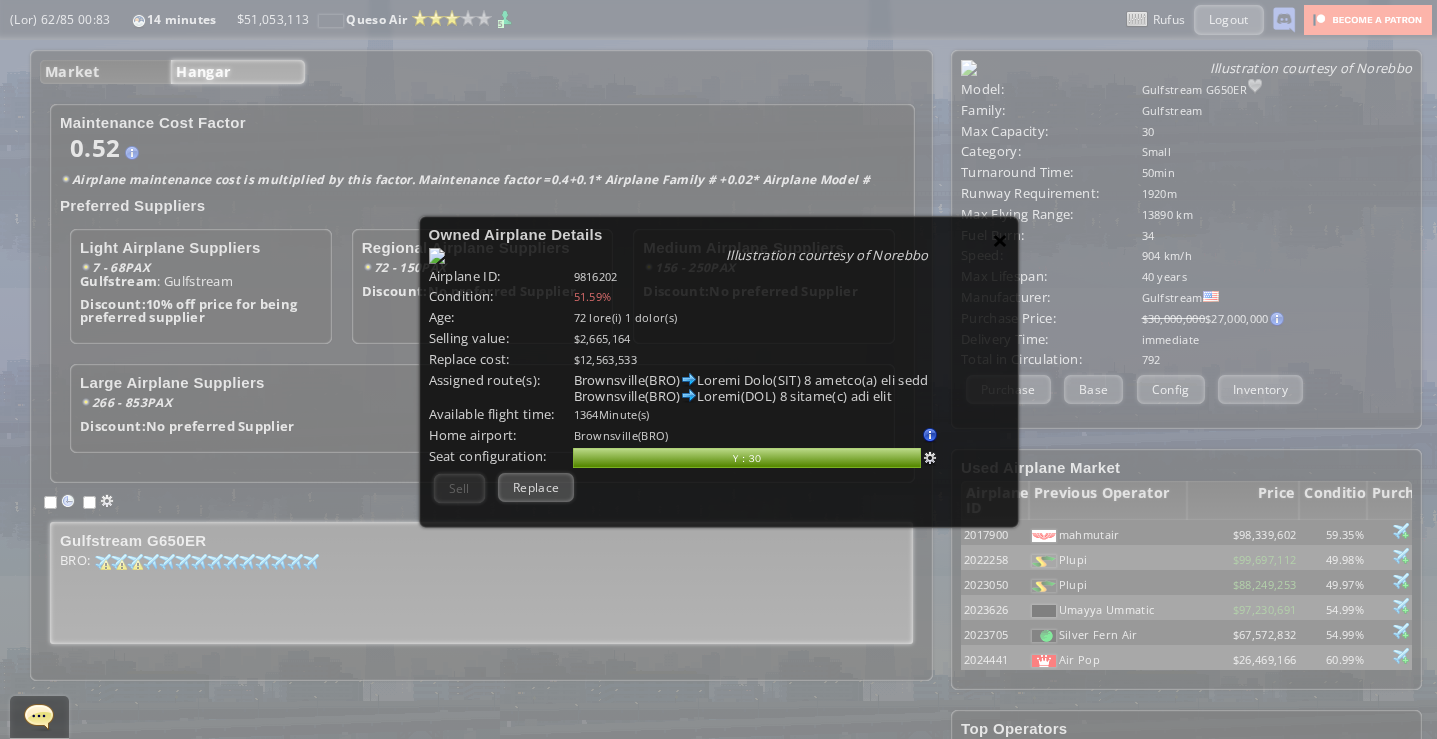 click on "×" at bounding box center [1000, 240] 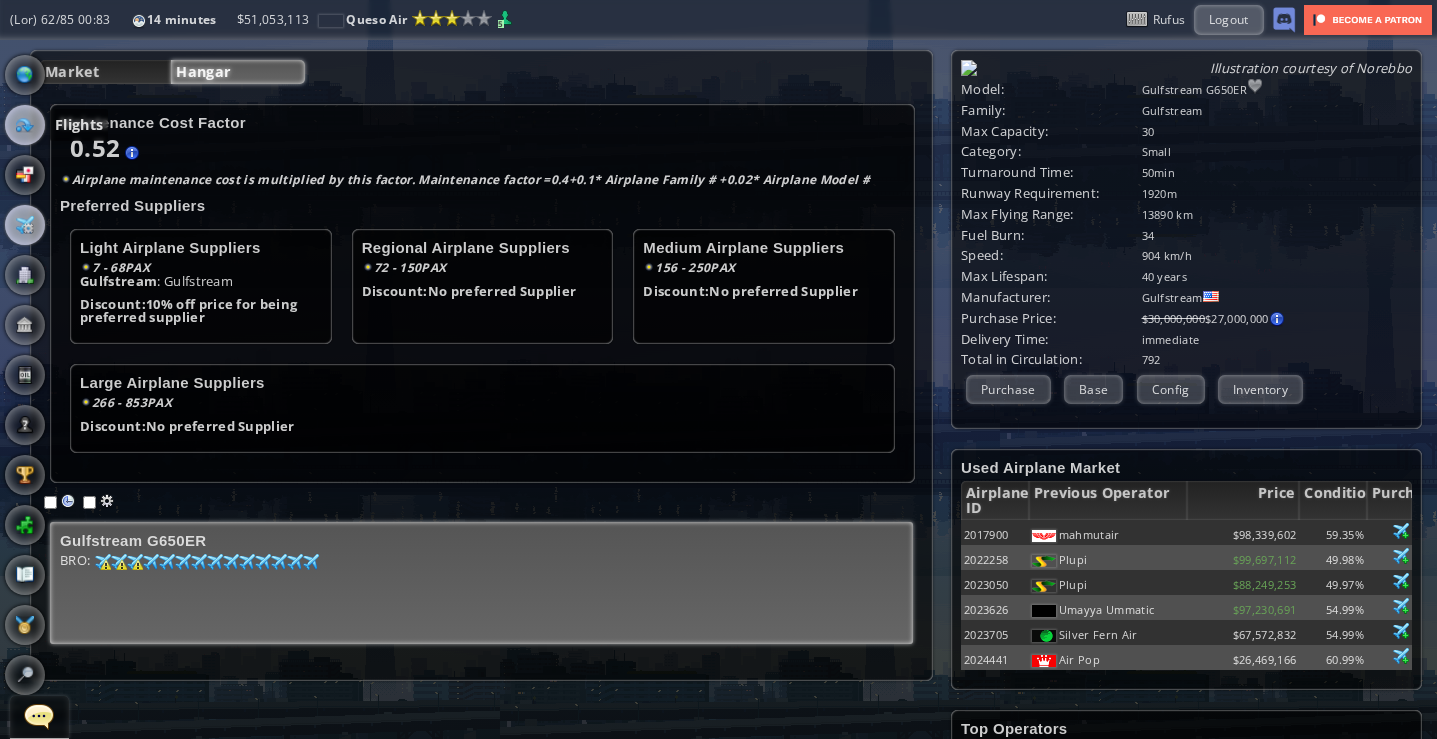 click at bounding box center [25, 125] 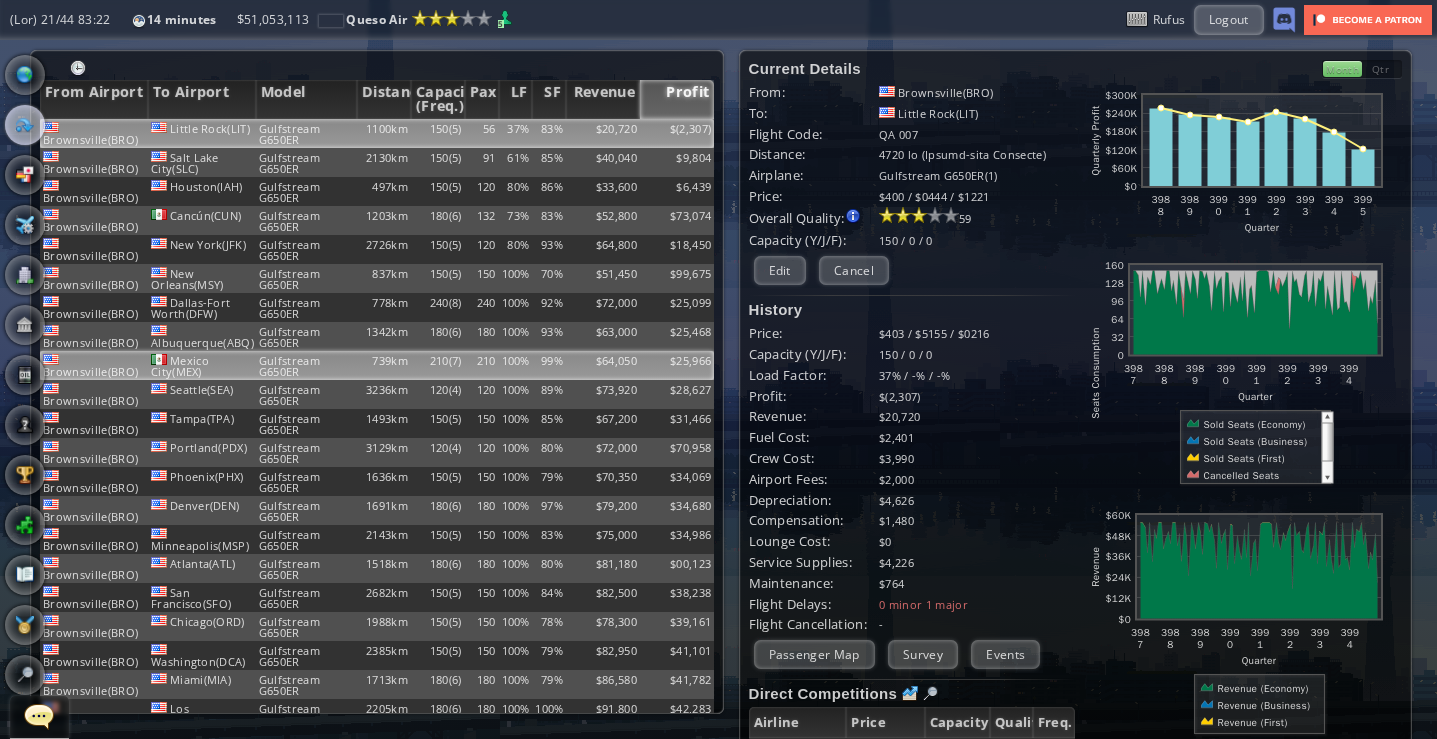 scroll, scrollTop: 218, scrollLeft: 0, axis: vertical 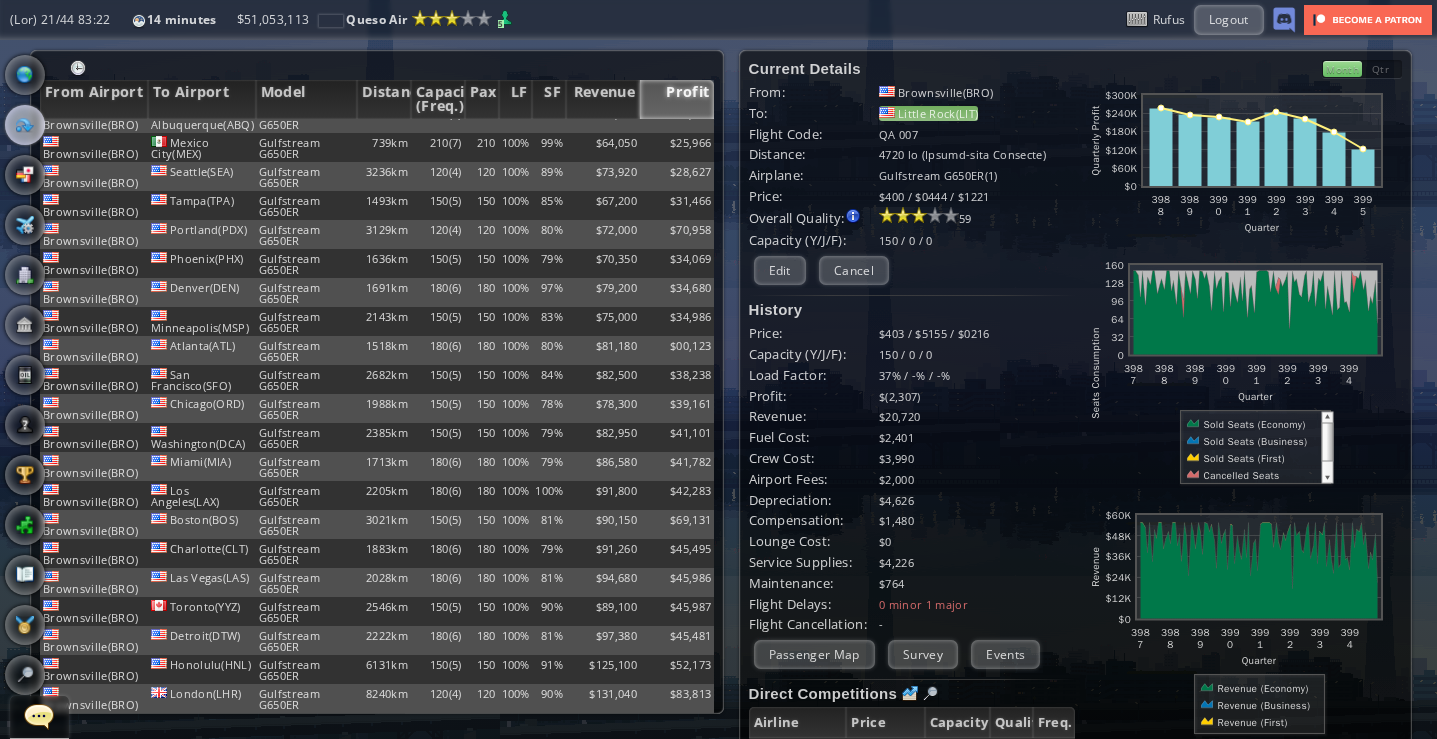 click on "Little Rock(LIT)" at bounding box center (928, 113) 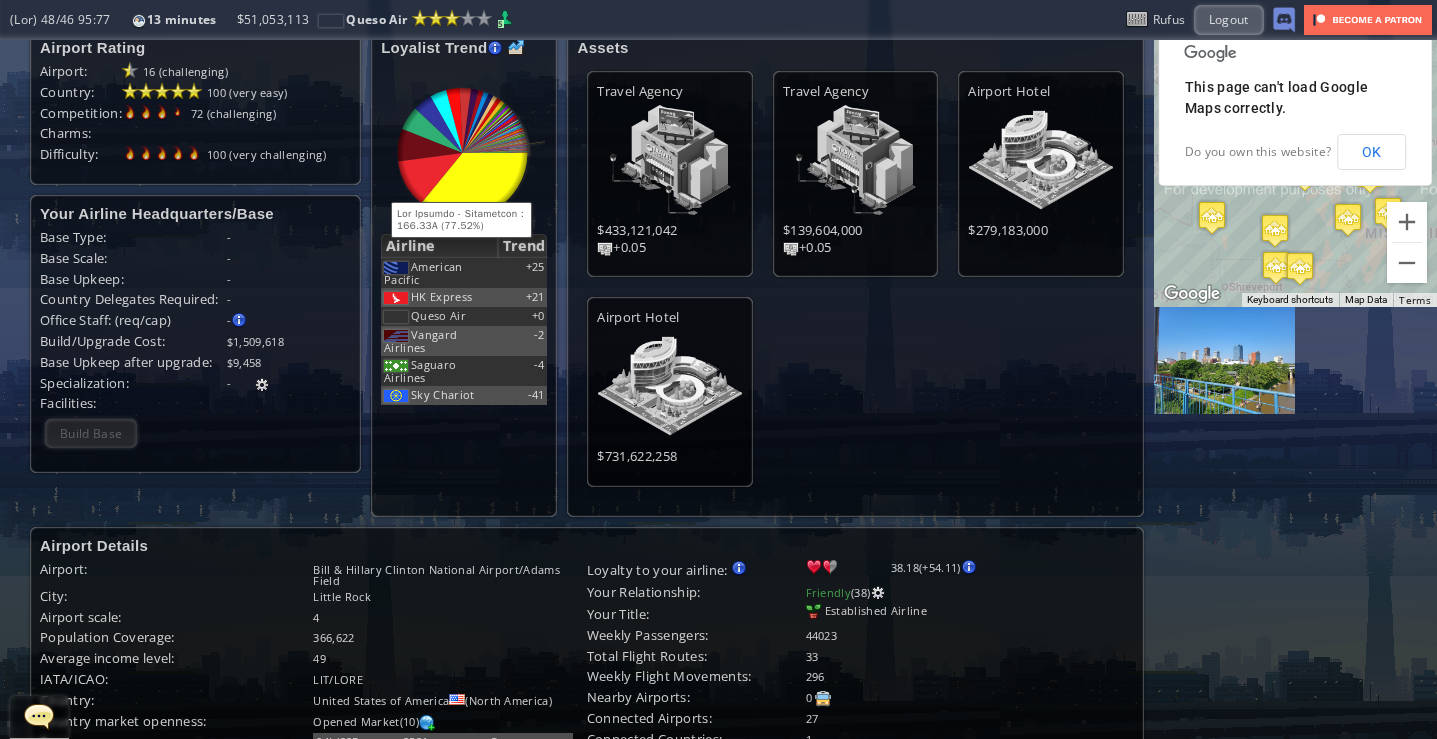 scroll, scrollTop: 0, scrollLeft: 0, axis: both 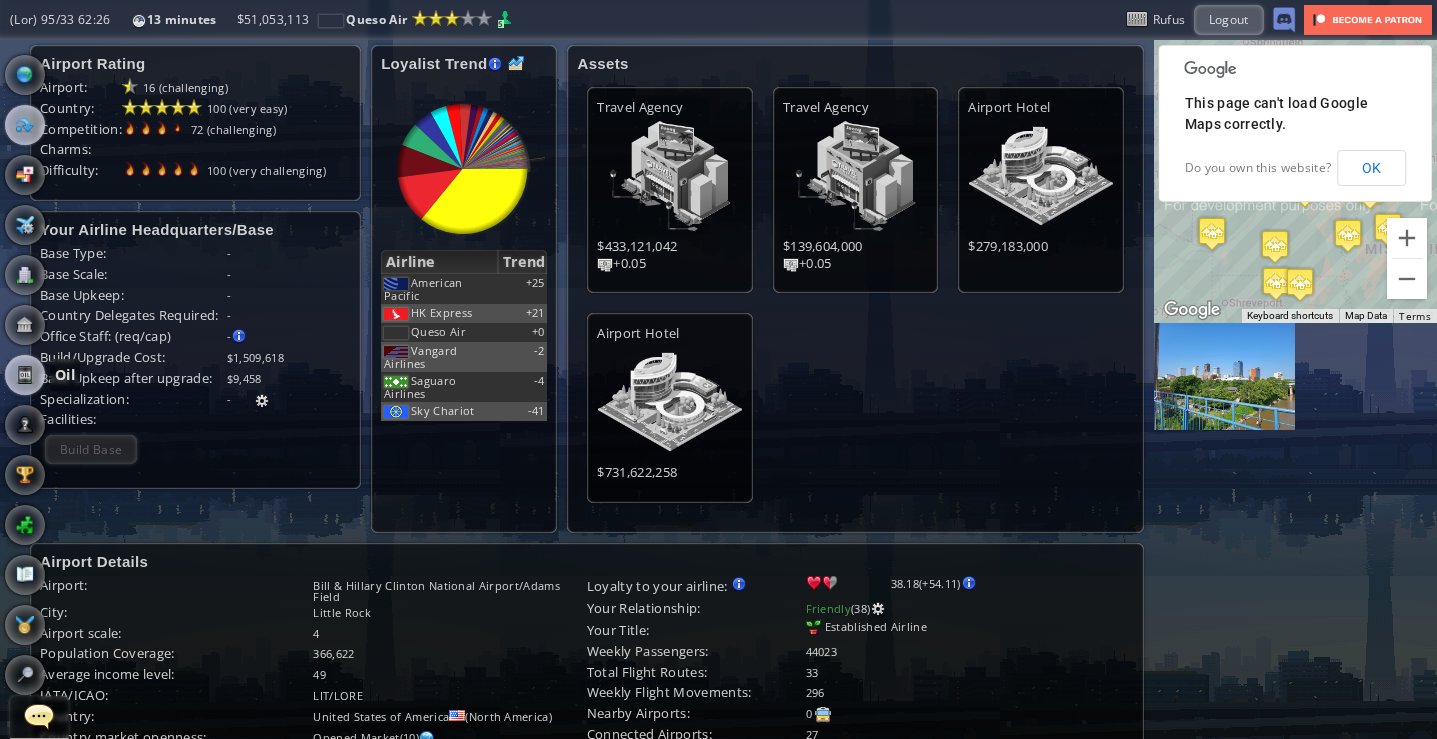 click at bounding box center [25, 375] 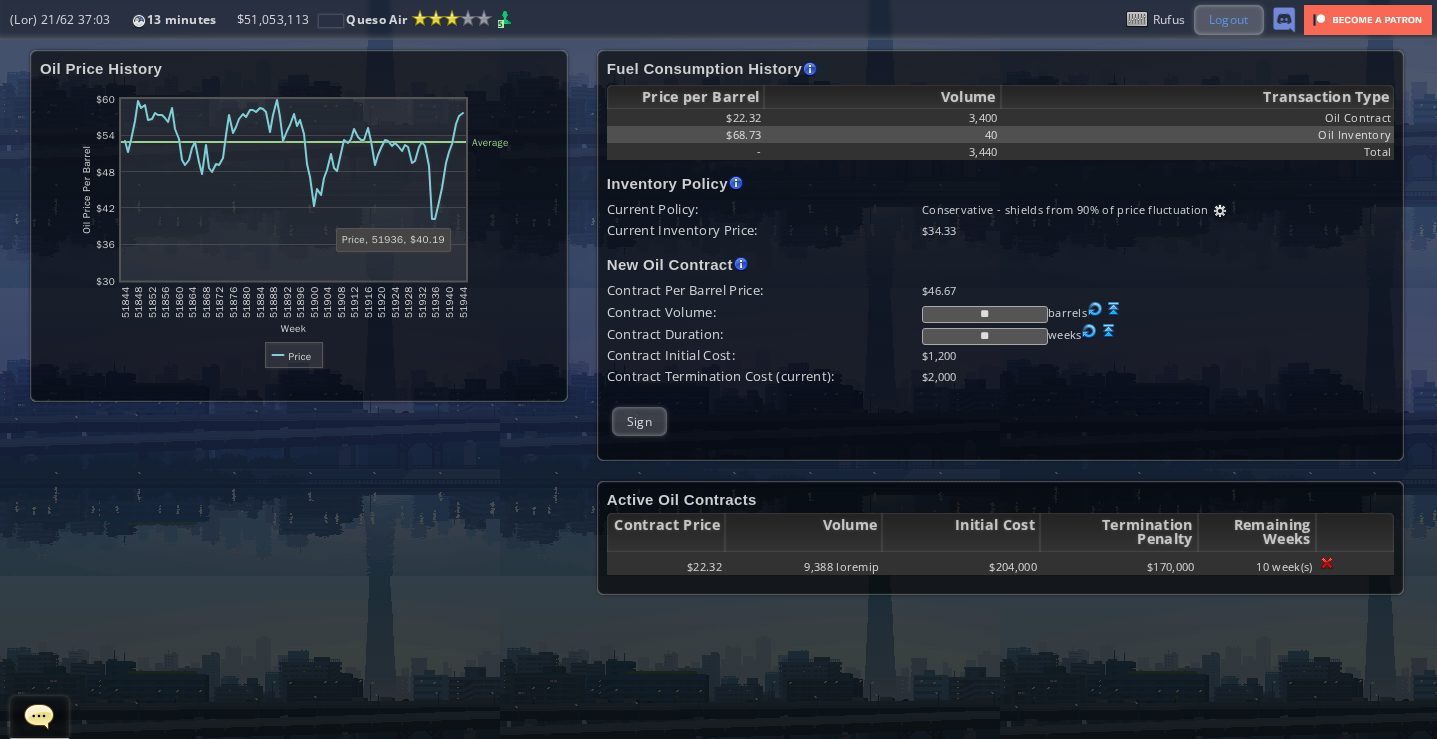 click on "Logout" at bounding box center (1229, 19) 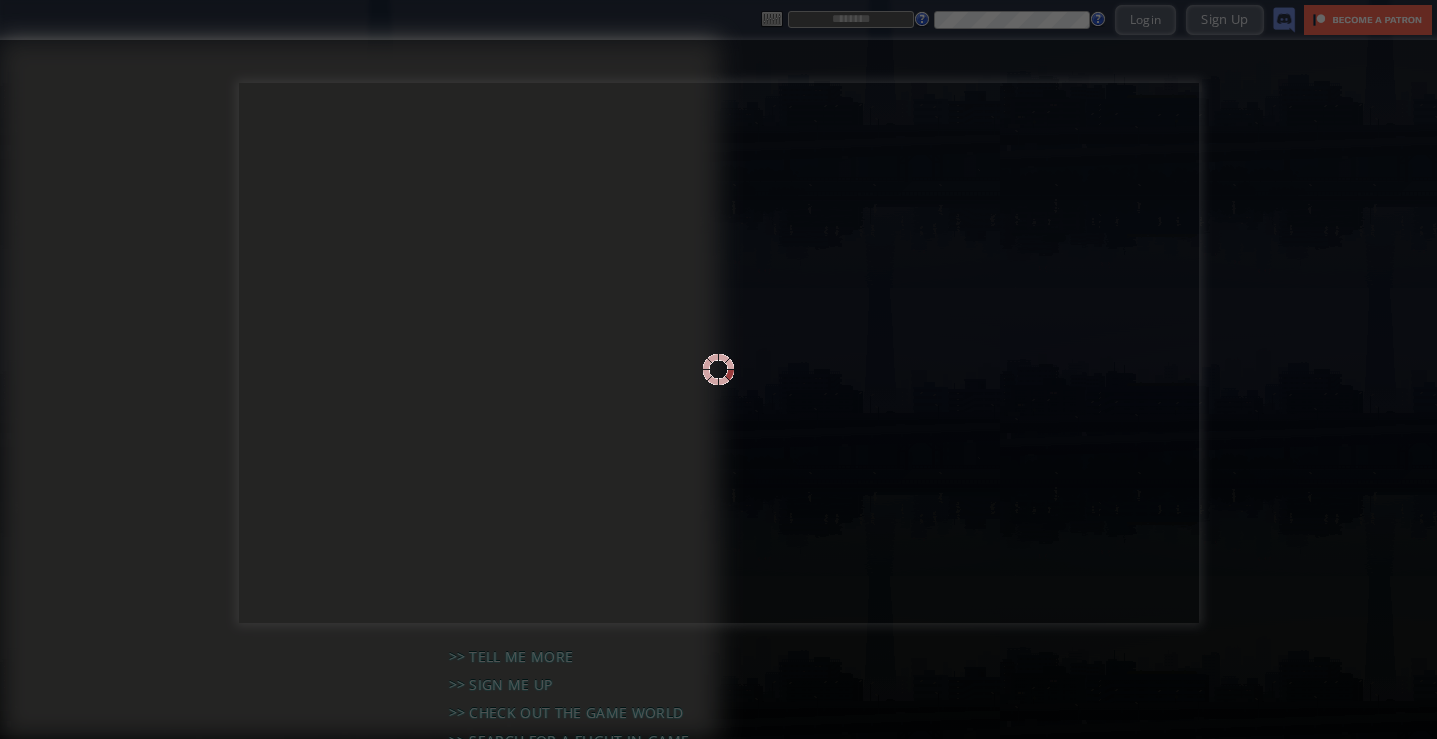 scroll, scrollTop: 0, scrollLeft: 0, axis: both 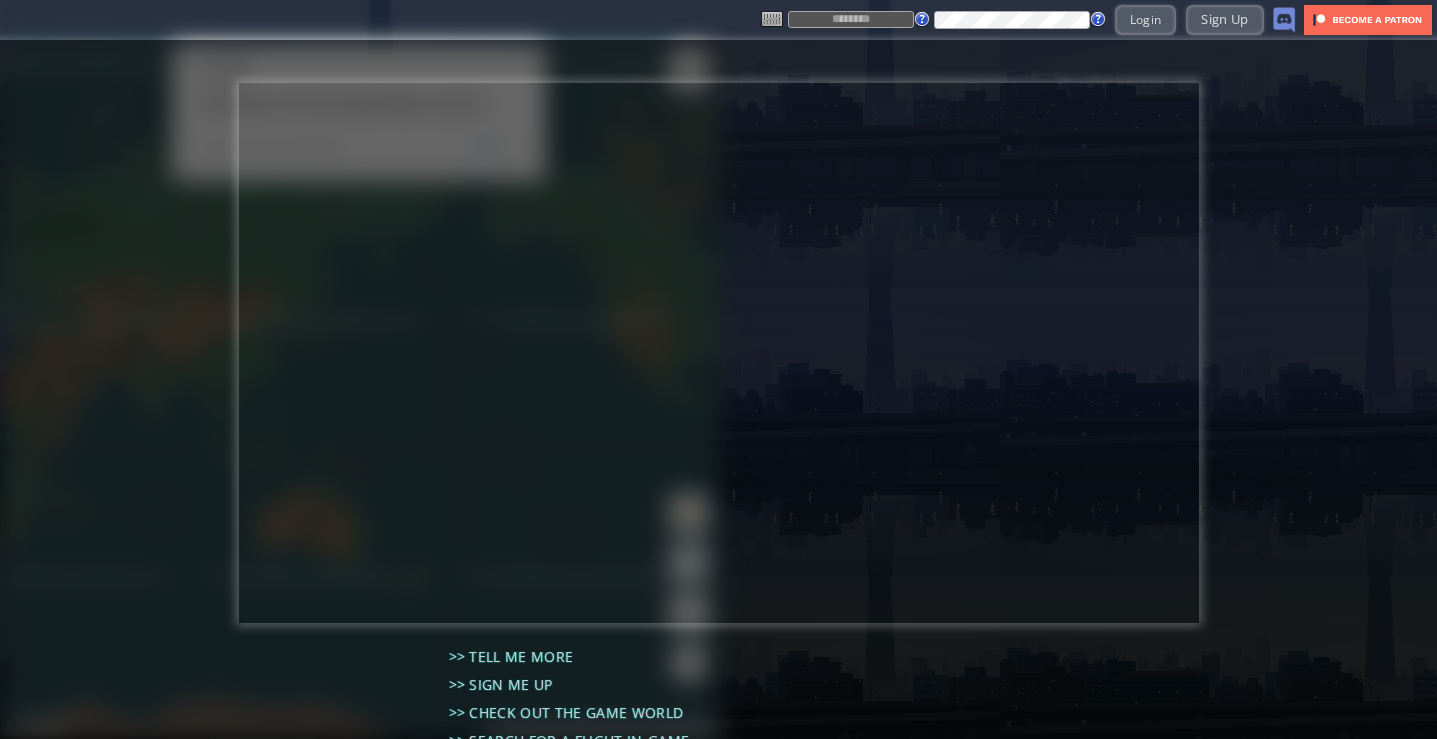 click at bounding box center [851, 19] 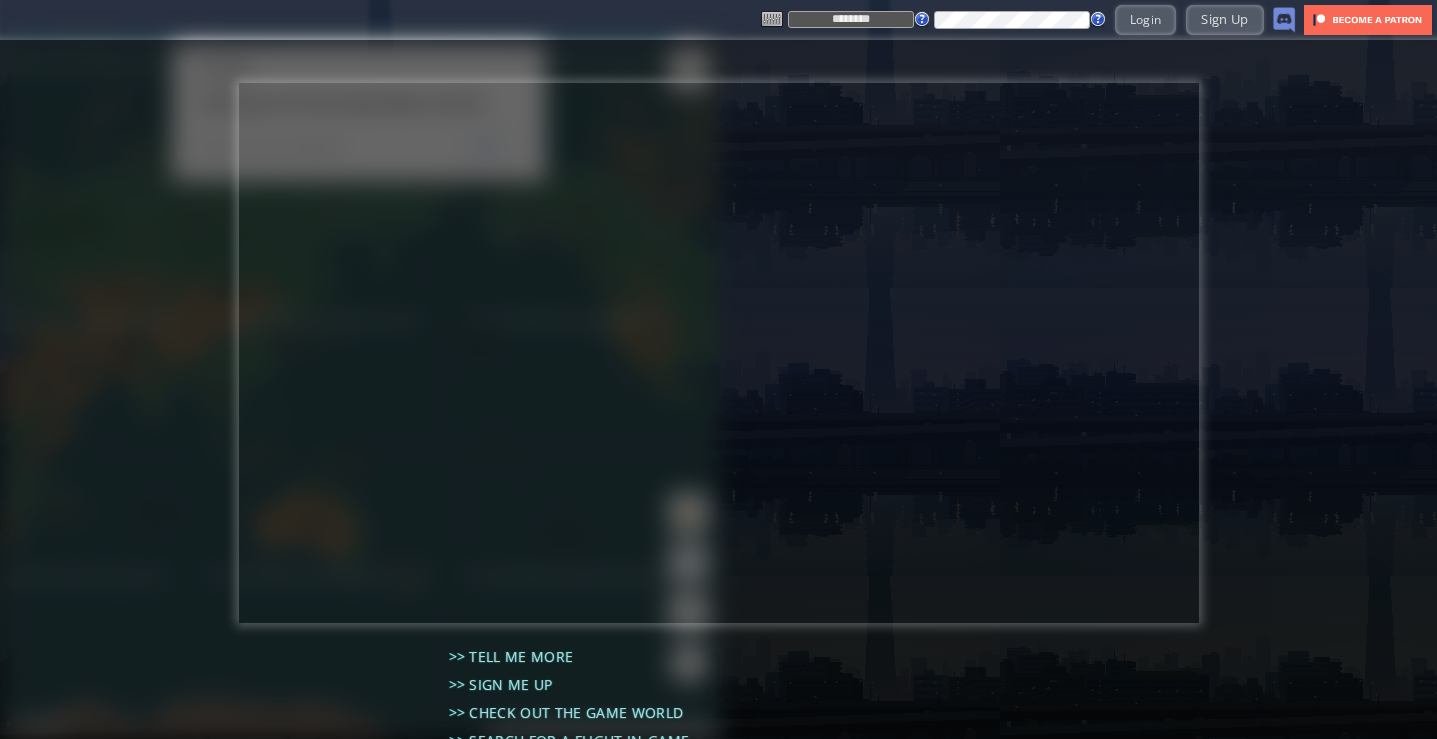 type on "********" 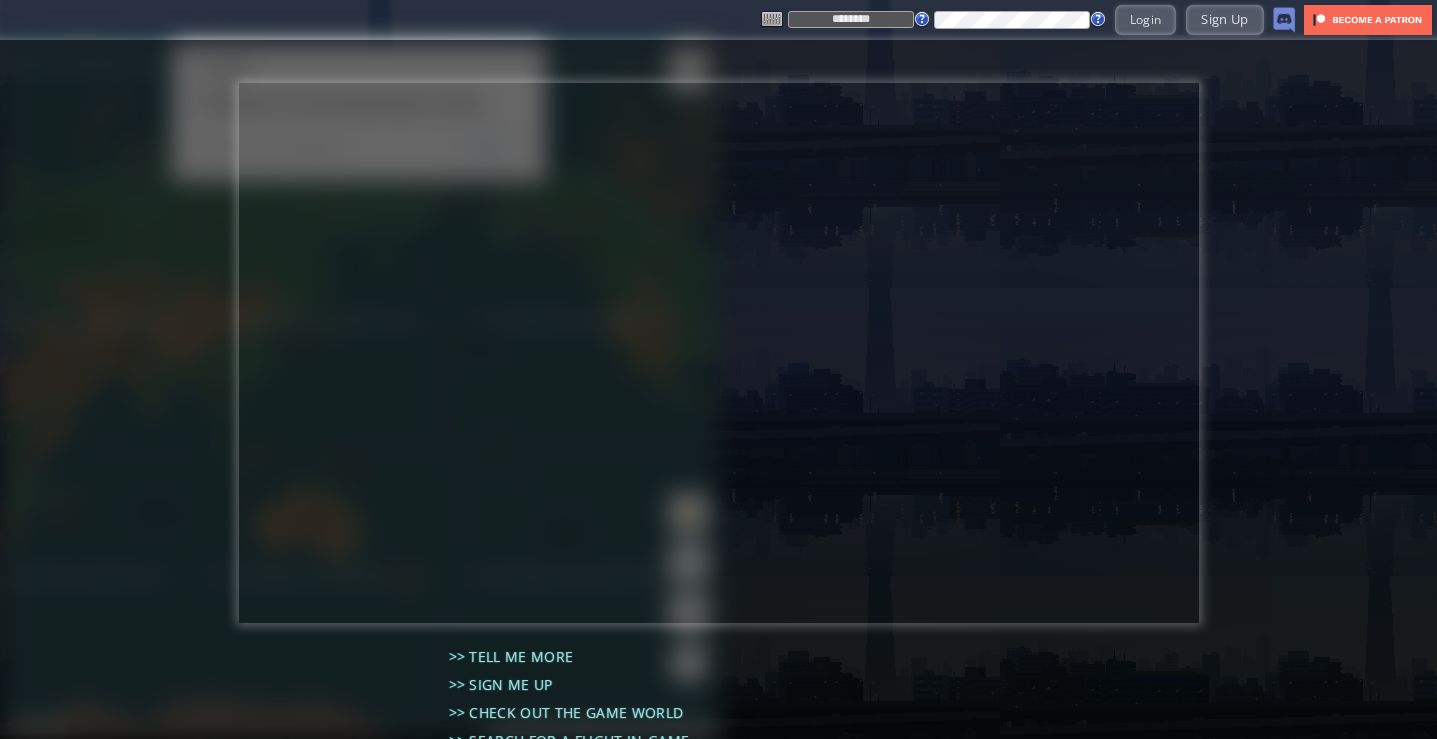 click at bounding box center [718, 353] 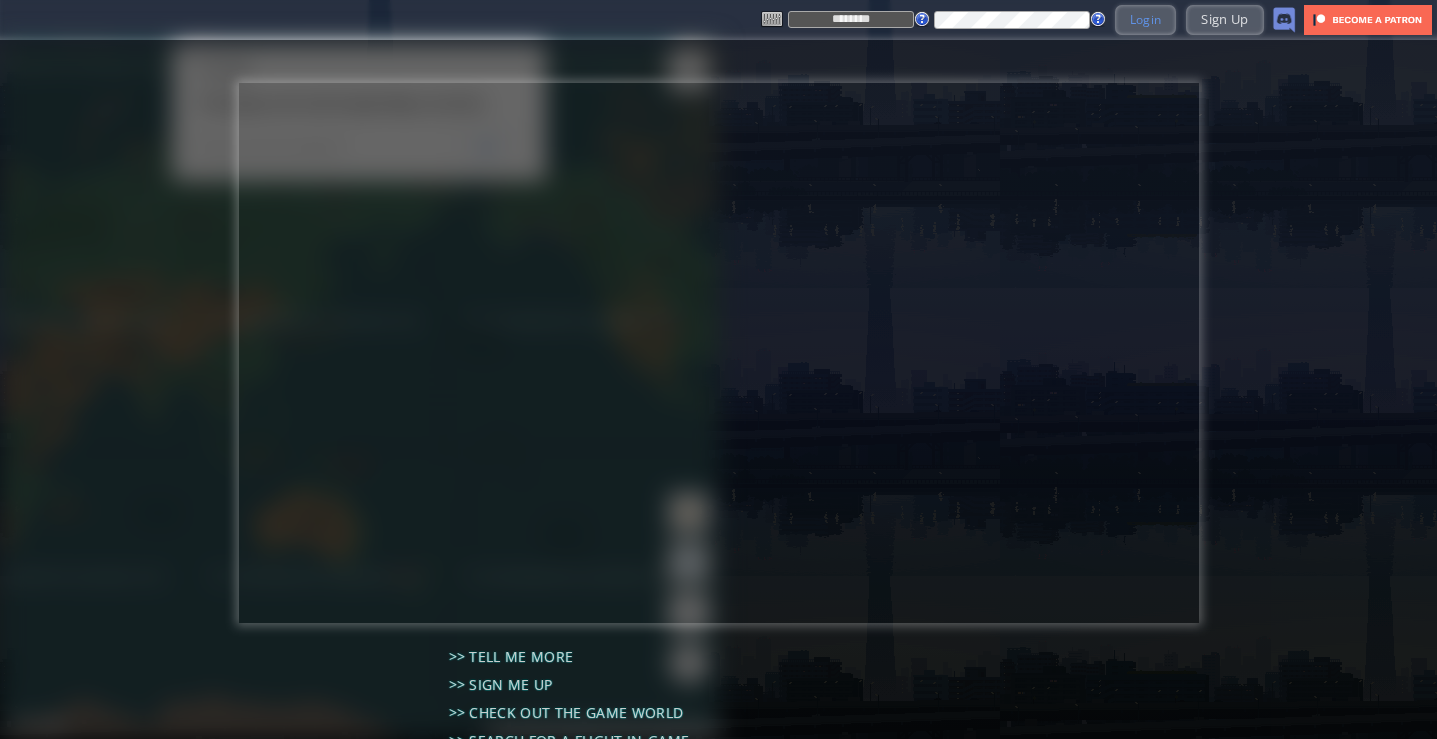 click on "Login" at bounding box center (1146, 19) 